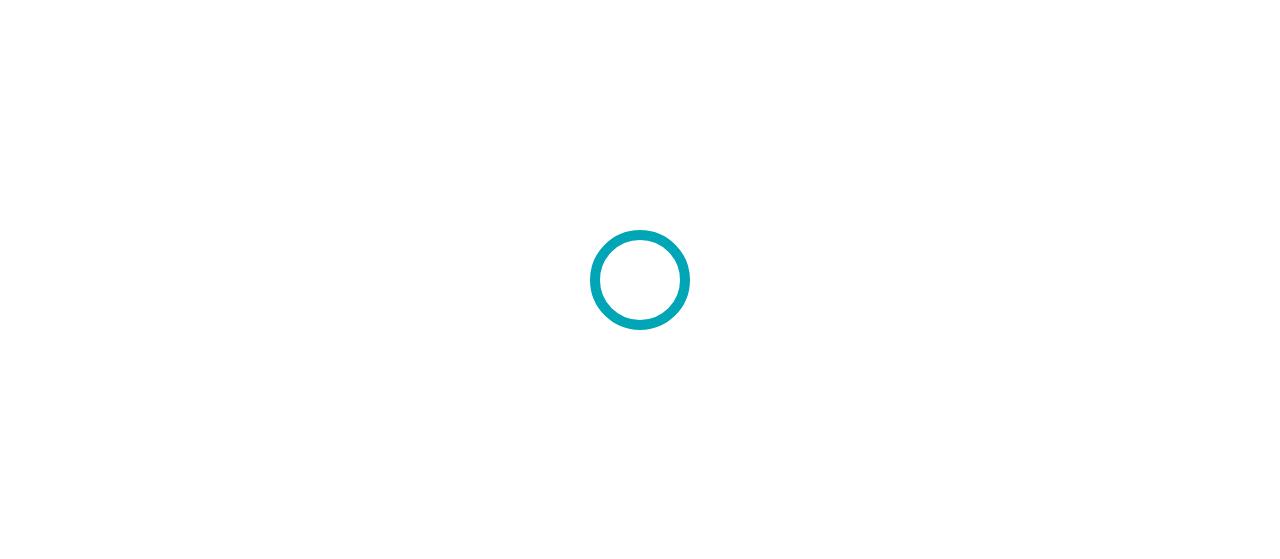 scroll, scrollTop: 0, scrollLeft: 0, axis: both 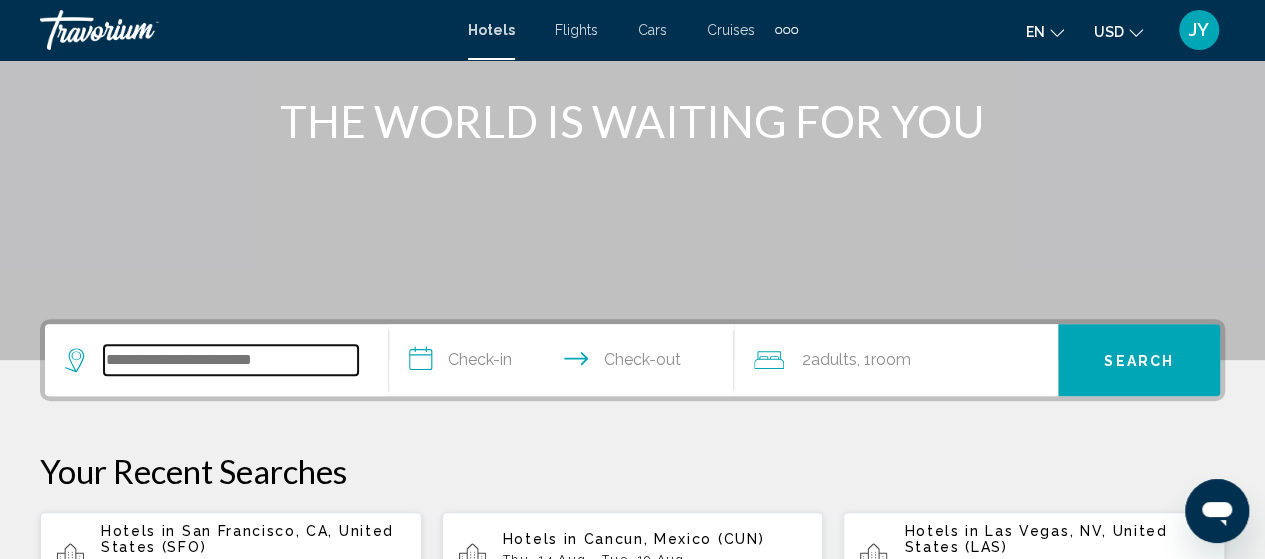 click at bounding box center [231, 360] 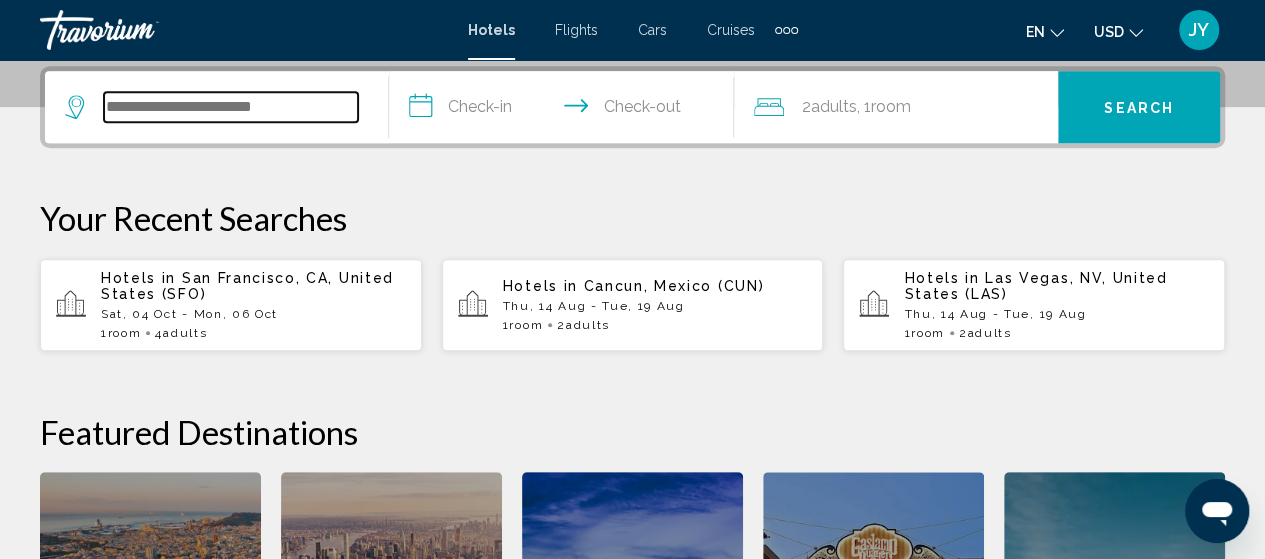 scroll, scrollTop: 494, scrollLeft: 0, axis: vertical 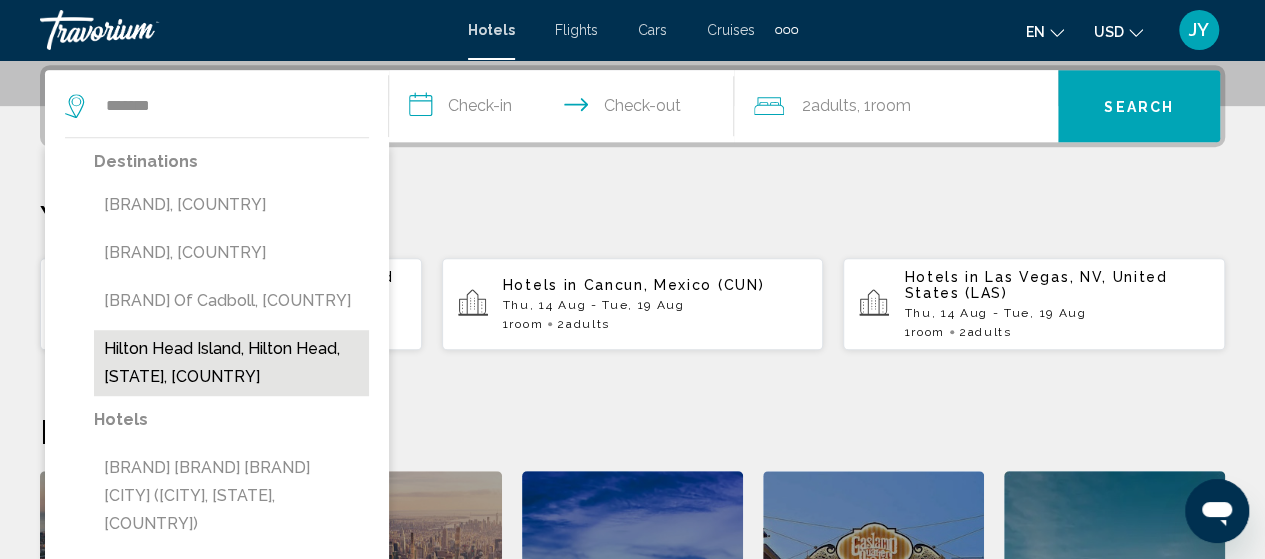 click on "Hilton Head Island, Hilton Head, [STATE], [COUNTRY]" at bounding box center (231, 363) 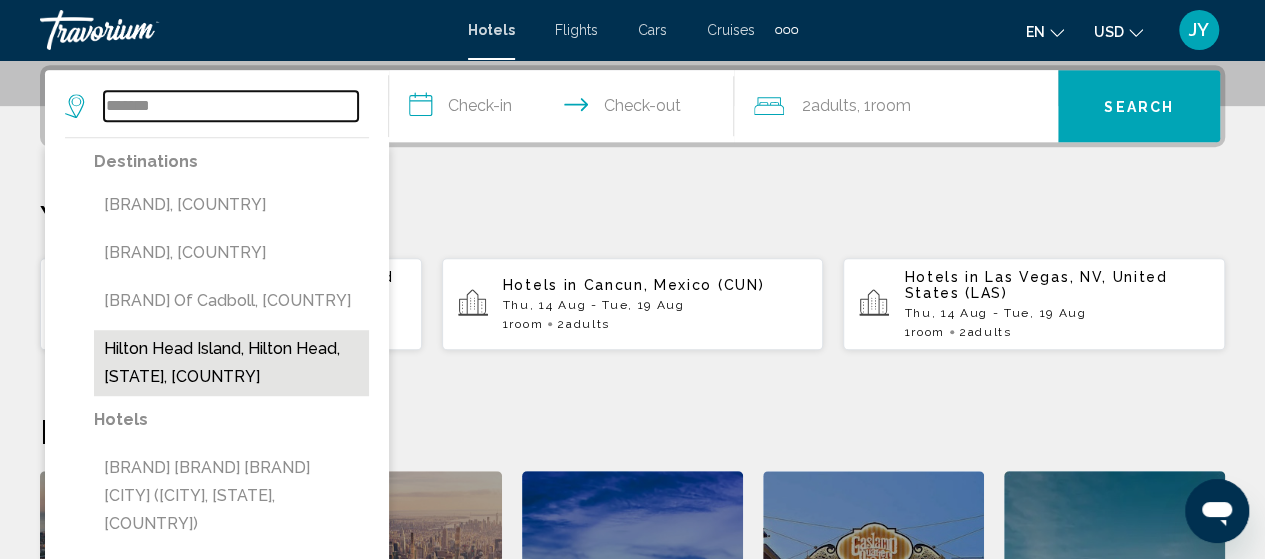 type on "**********" 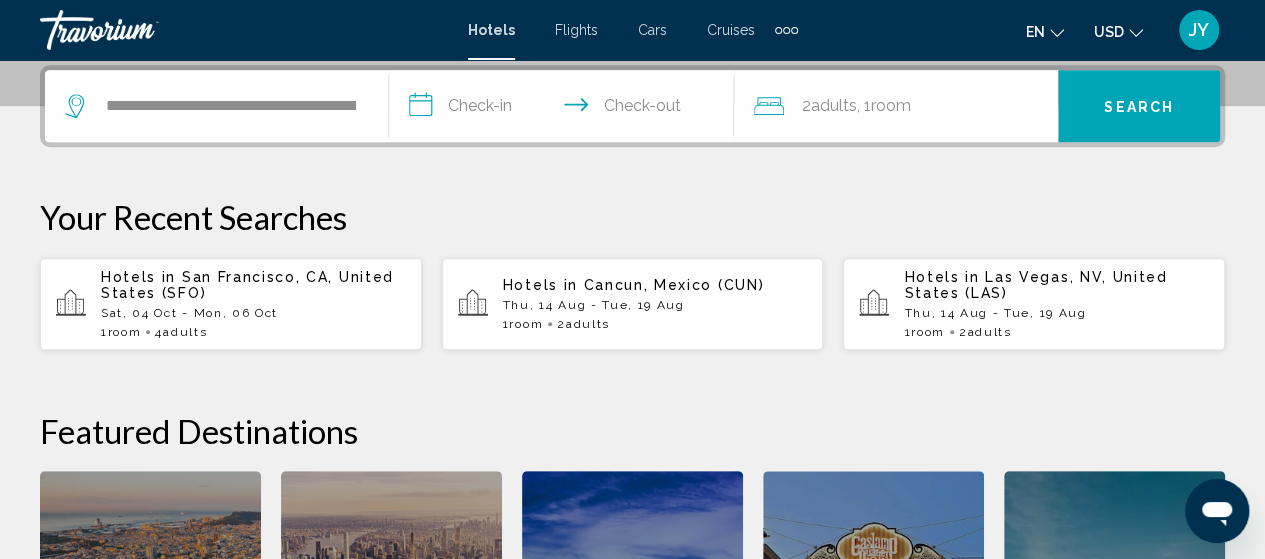 click on "**********" at bounding box center [565, 109] 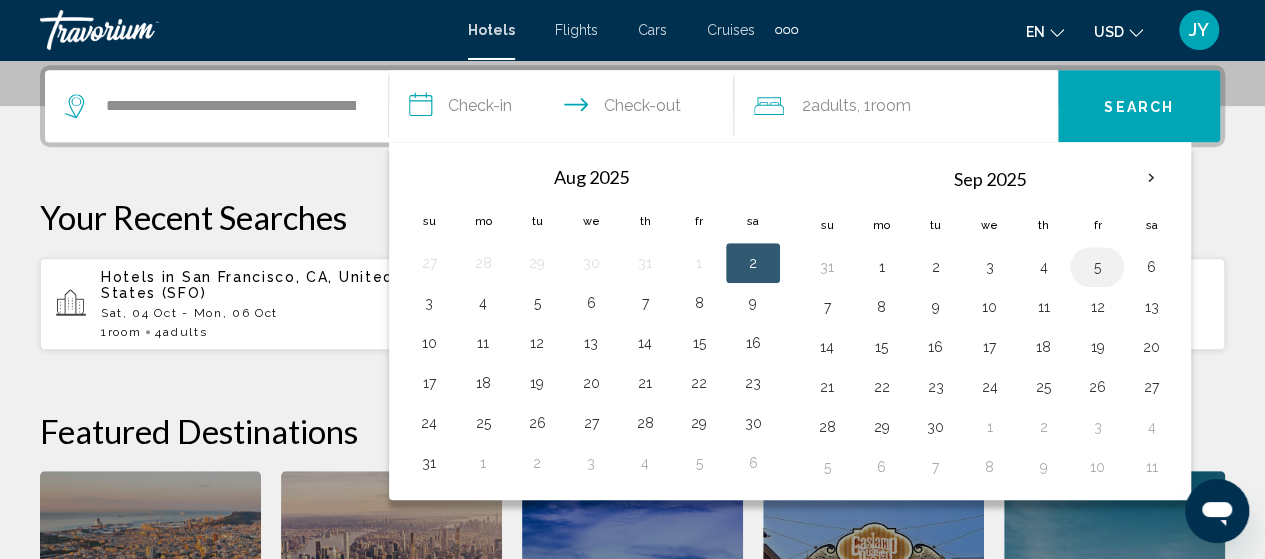 click on "5" at bounding box center (1097, 267) 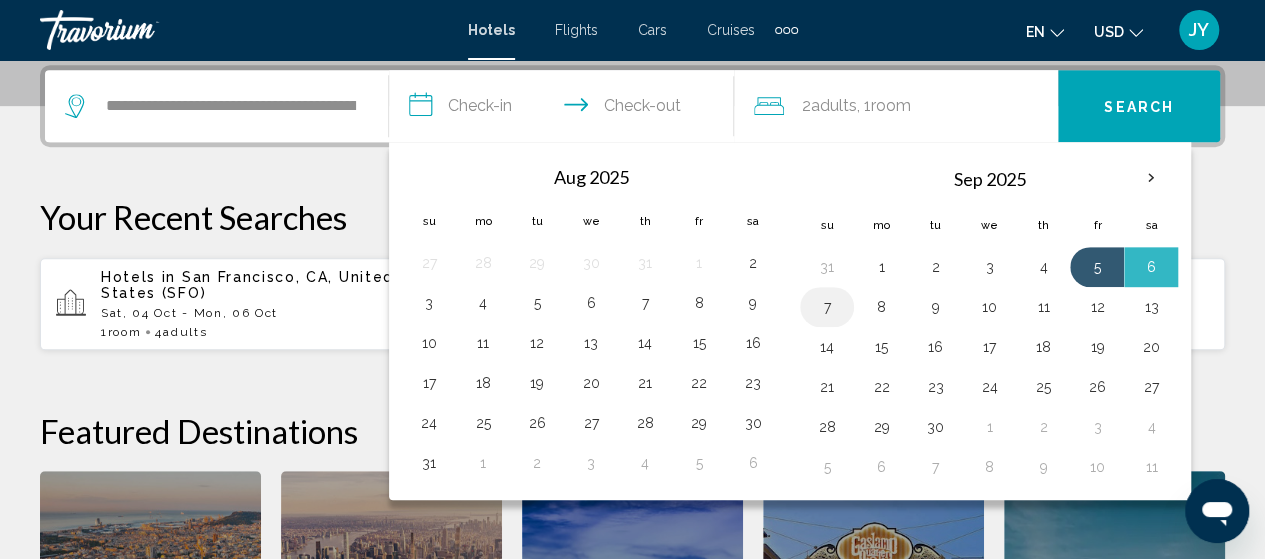 click on "7" at bounding box center (827, 307) 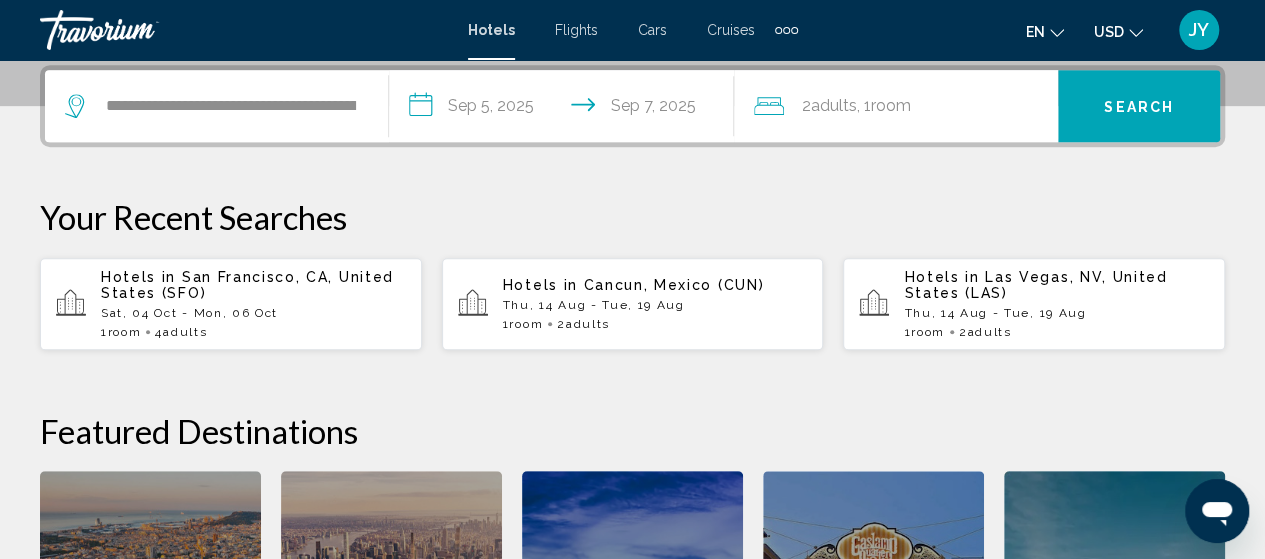 click on "2  Adult Adults , 1  Room rooms" 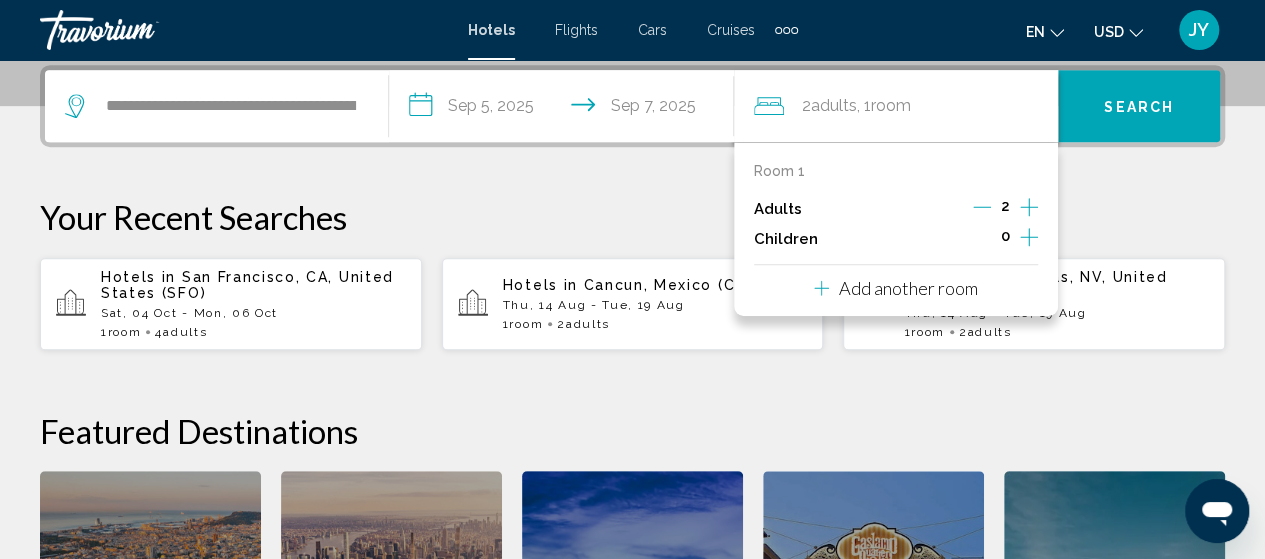 click 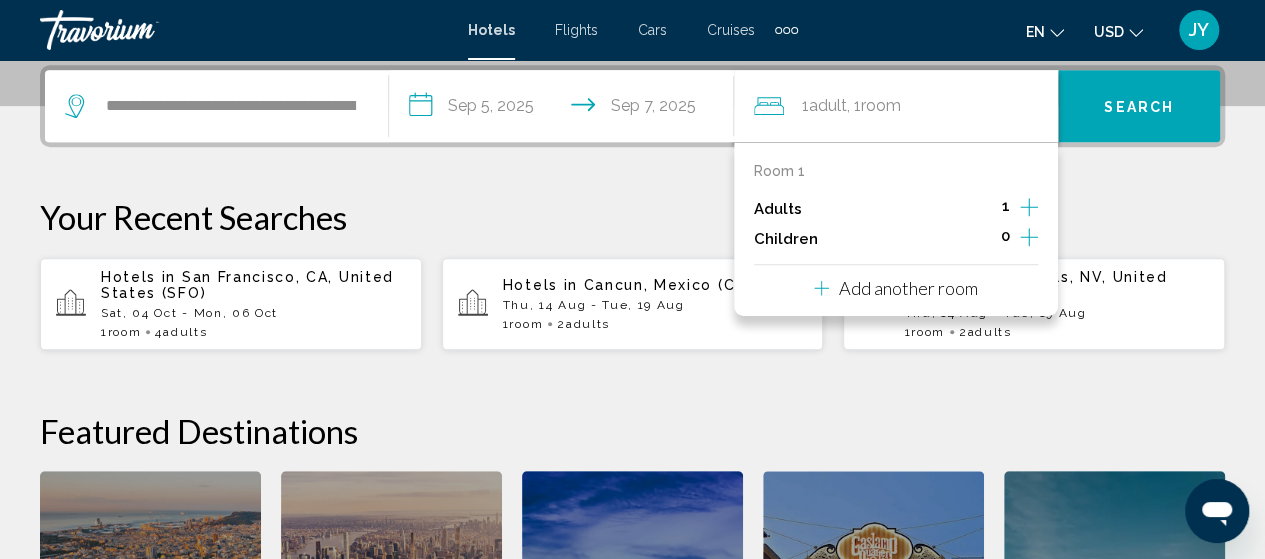 click on "Your Recent Searches" at bounding box center [632, 217] 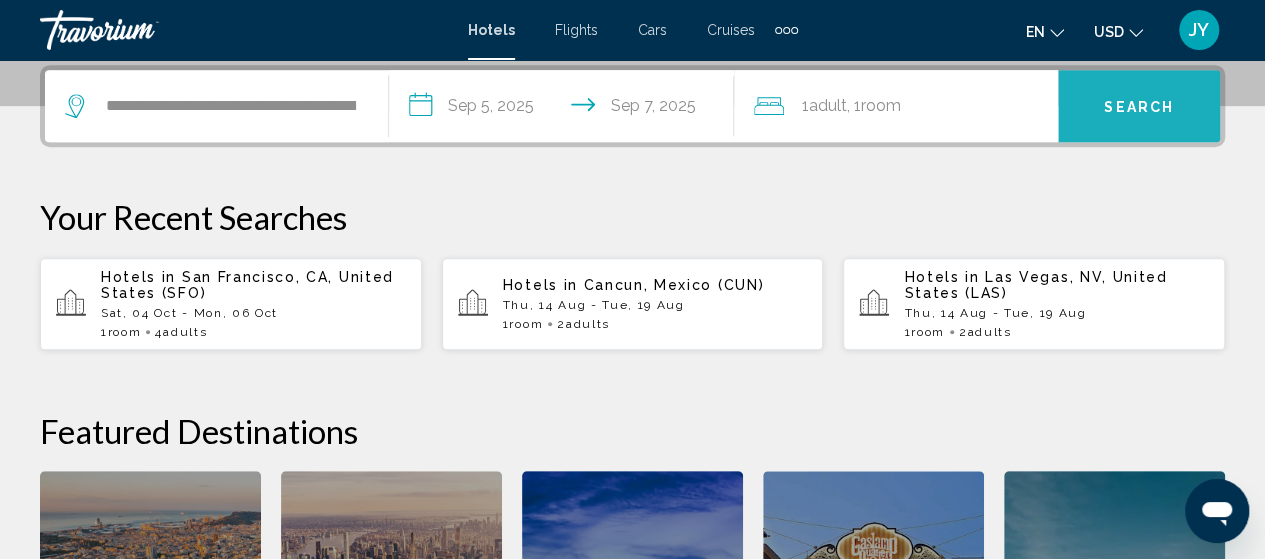 click on "Search" at bounding box center [1139, 106] 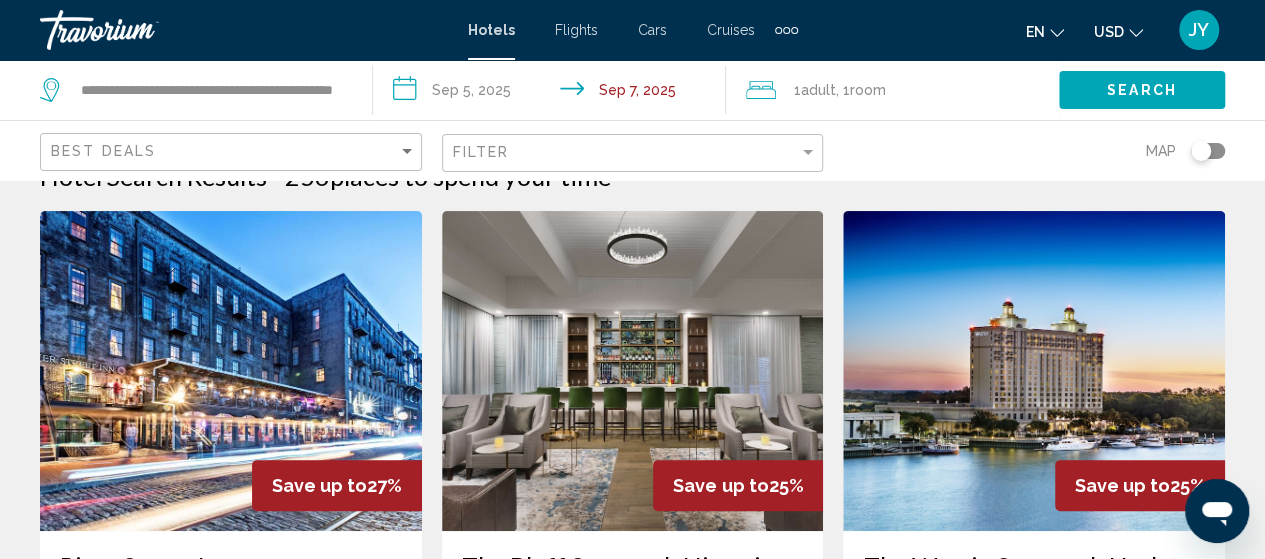 scroll, scrollTop: 0, scrollLeft: 0, axis: both 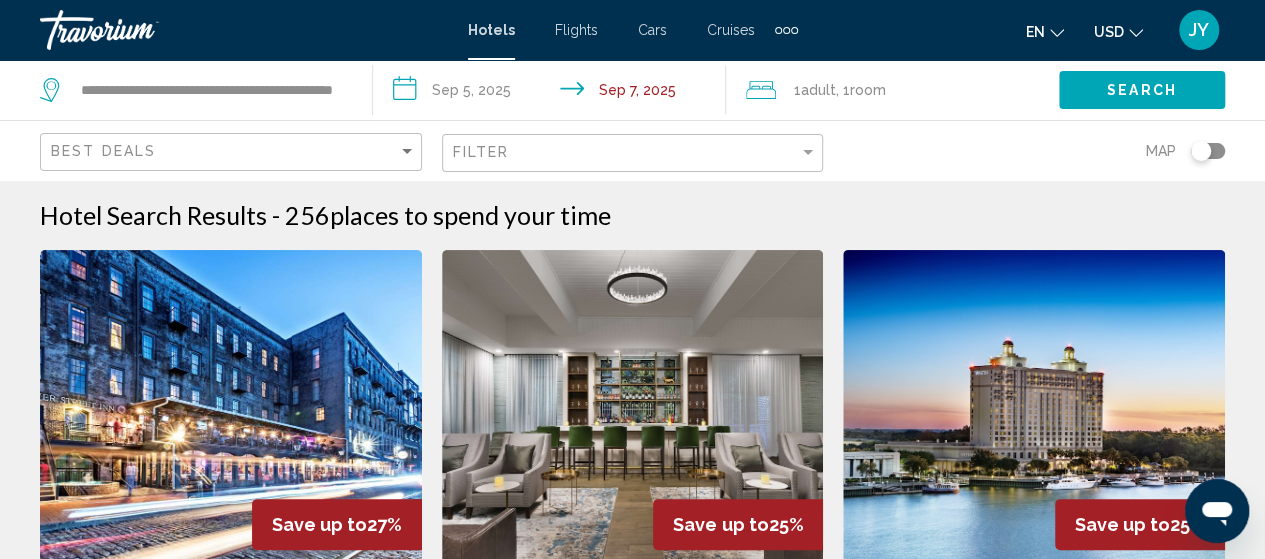 click on "Filter" 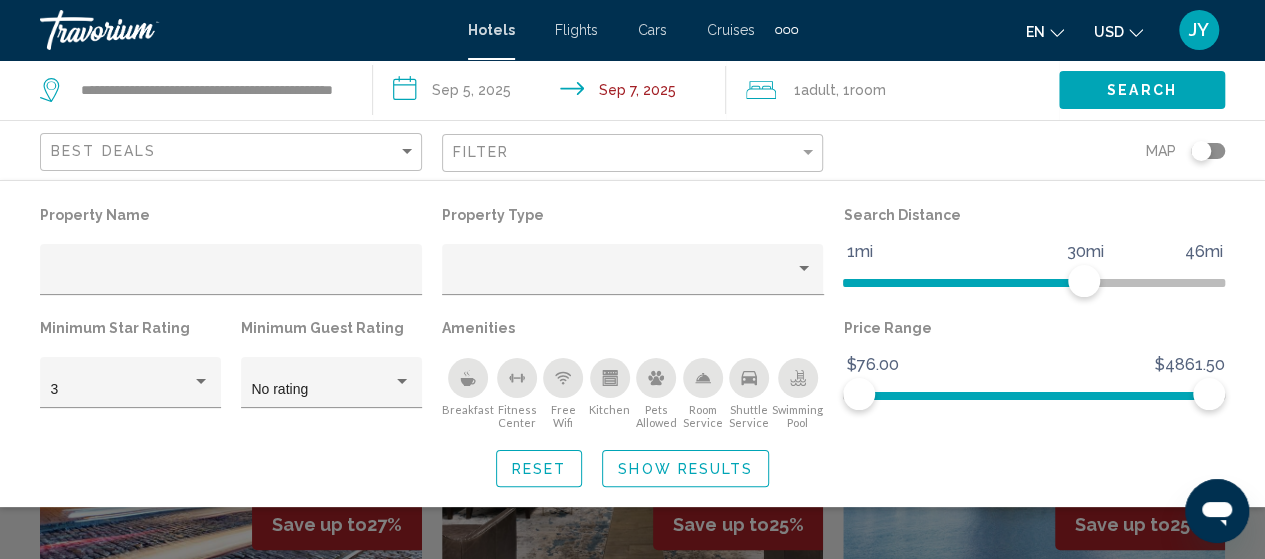 click 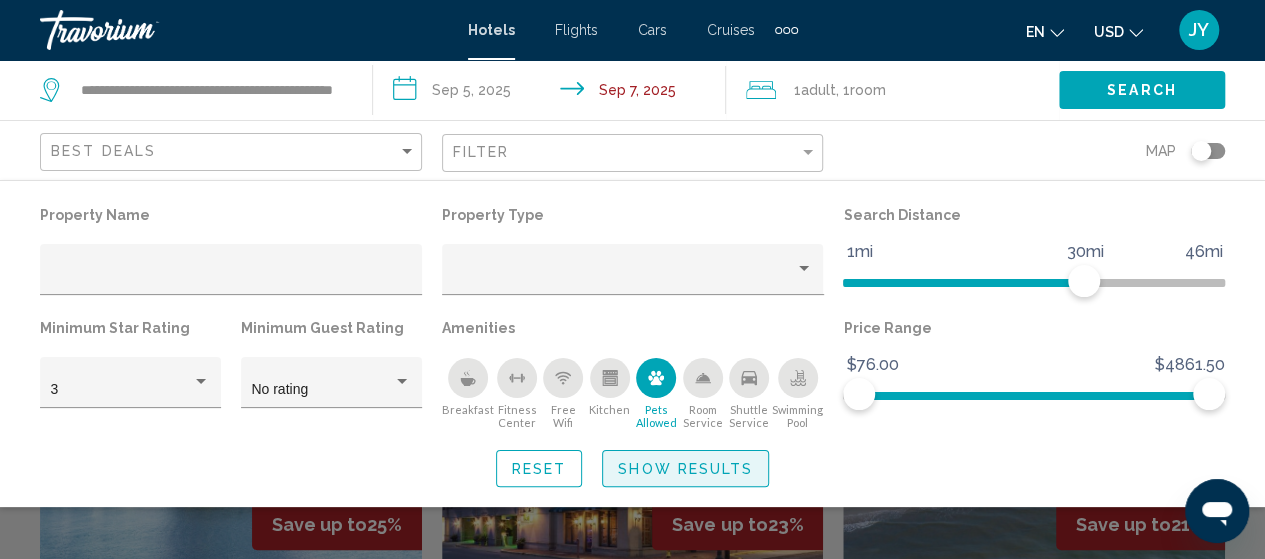 click on "Show Results" 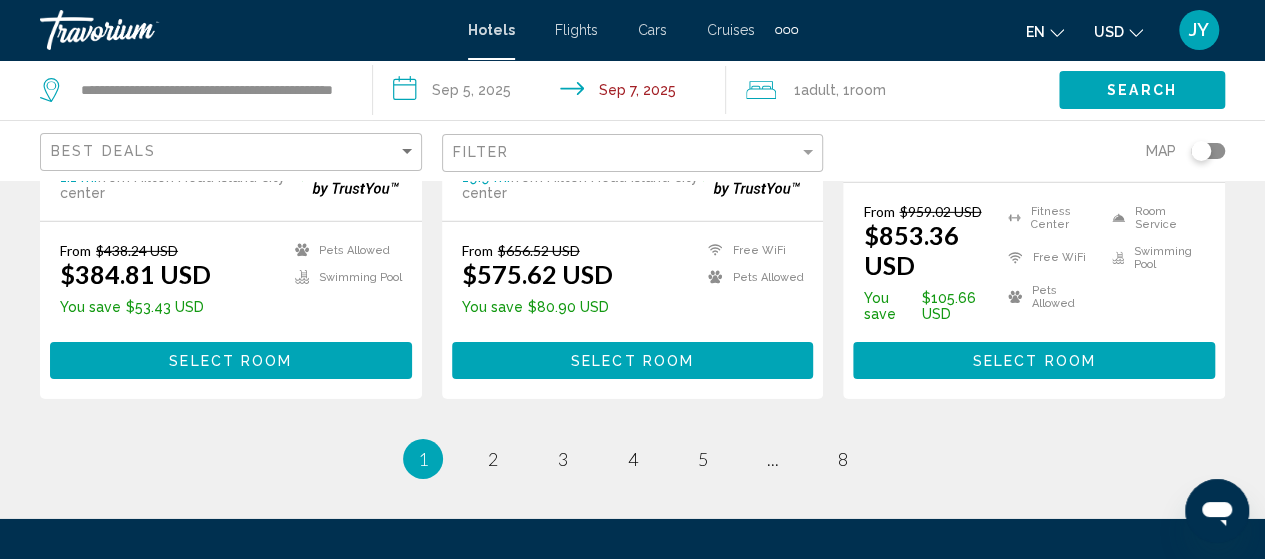 scroll, scrollTop: 3040, scrollLeft: 0, axis: vertical 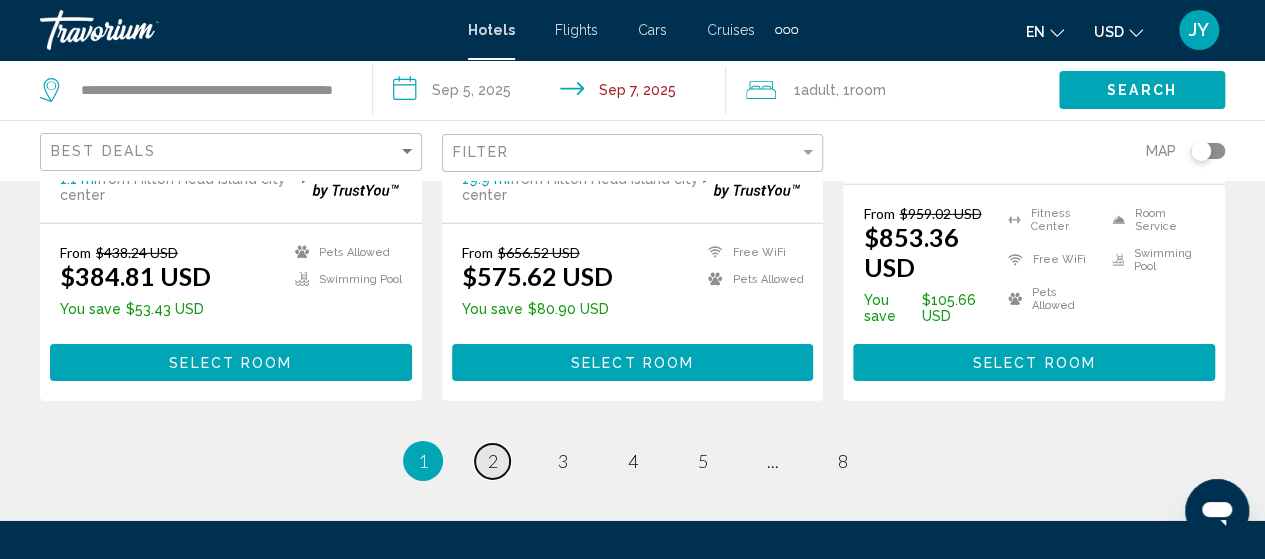 click on "page  2" at bounding box center [492, 461] 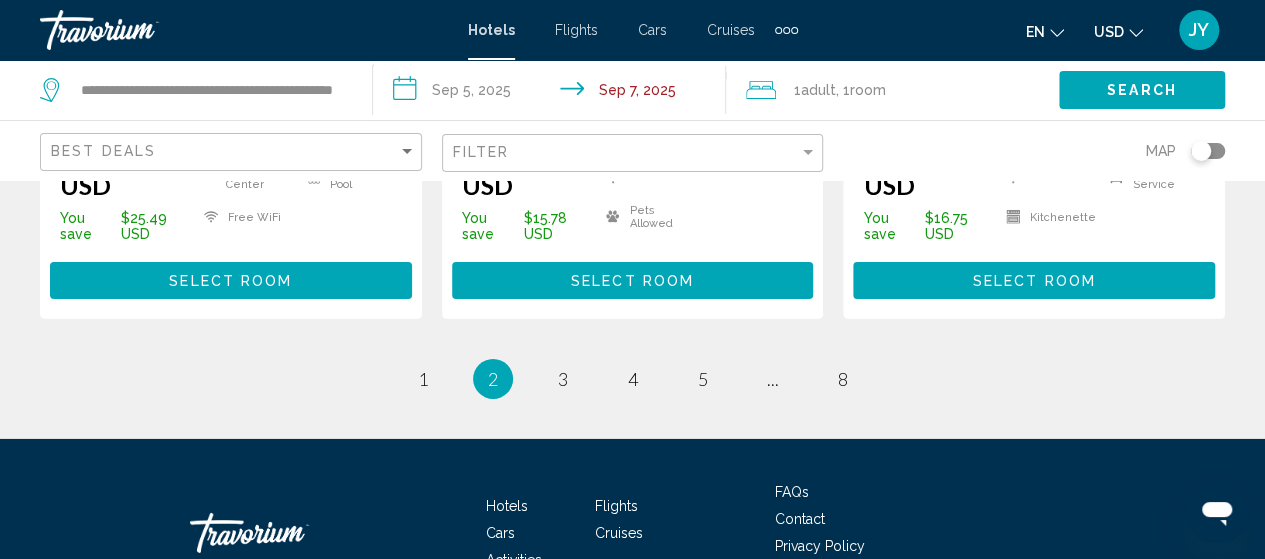 scroll, scrollTop: 3120, scrollLeft: 0, axis: vertical 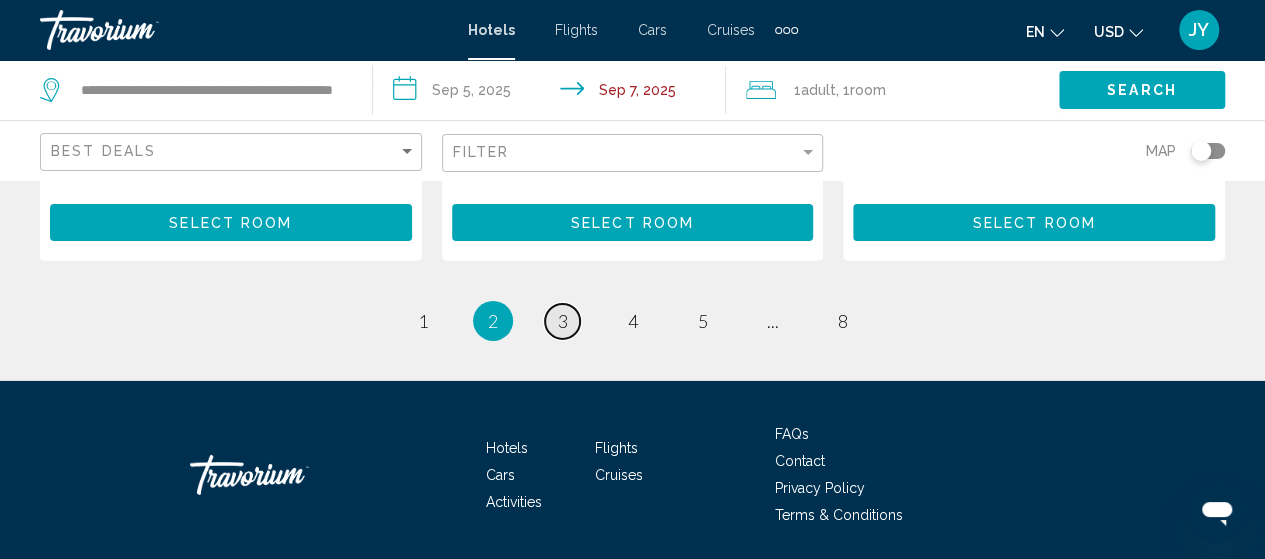 click on "3" at bounding box center (563, 321) 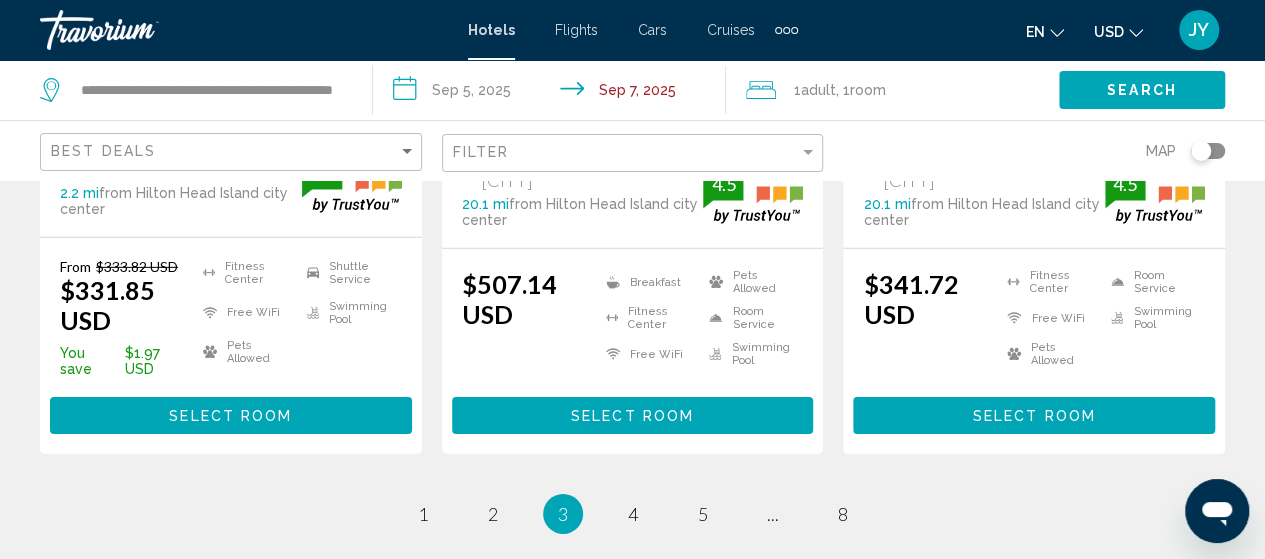 scroll, scrollTop: 2960, scrollLeft: 0, axis: vertical 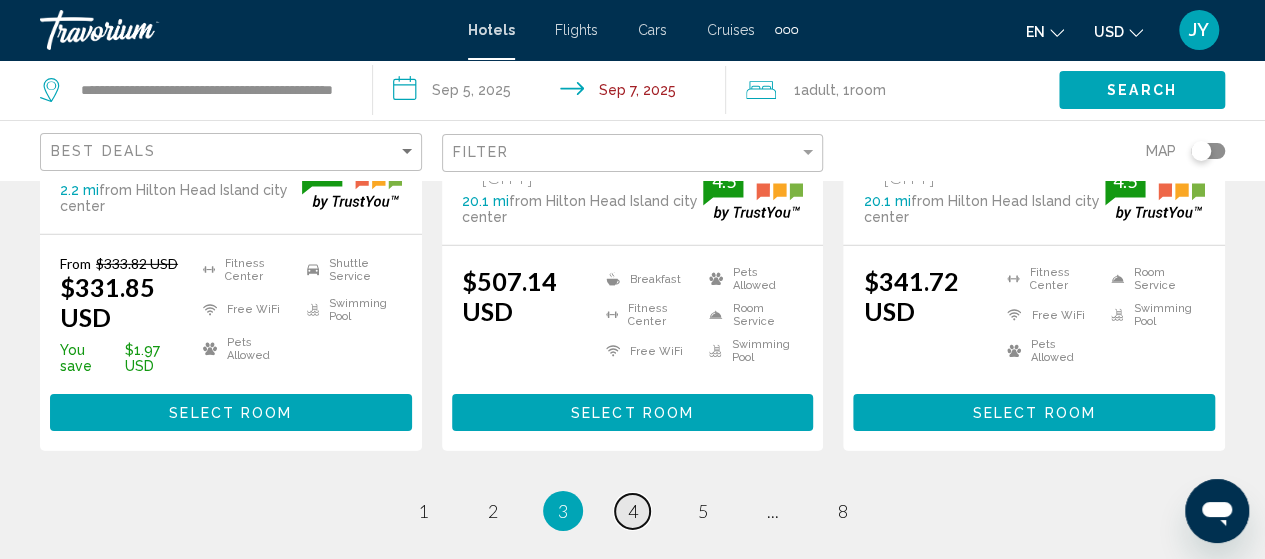 click on "page  4" at bounding box center [632, 511] 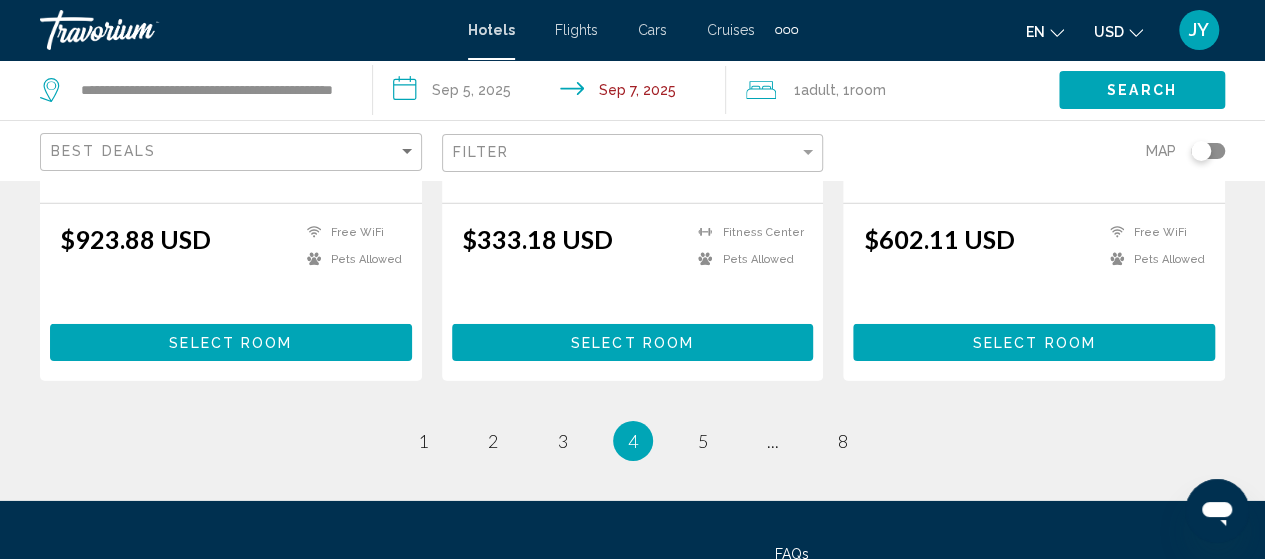 scroll, scrollTop: 3040, scrollLeft: 0, axis: vertical 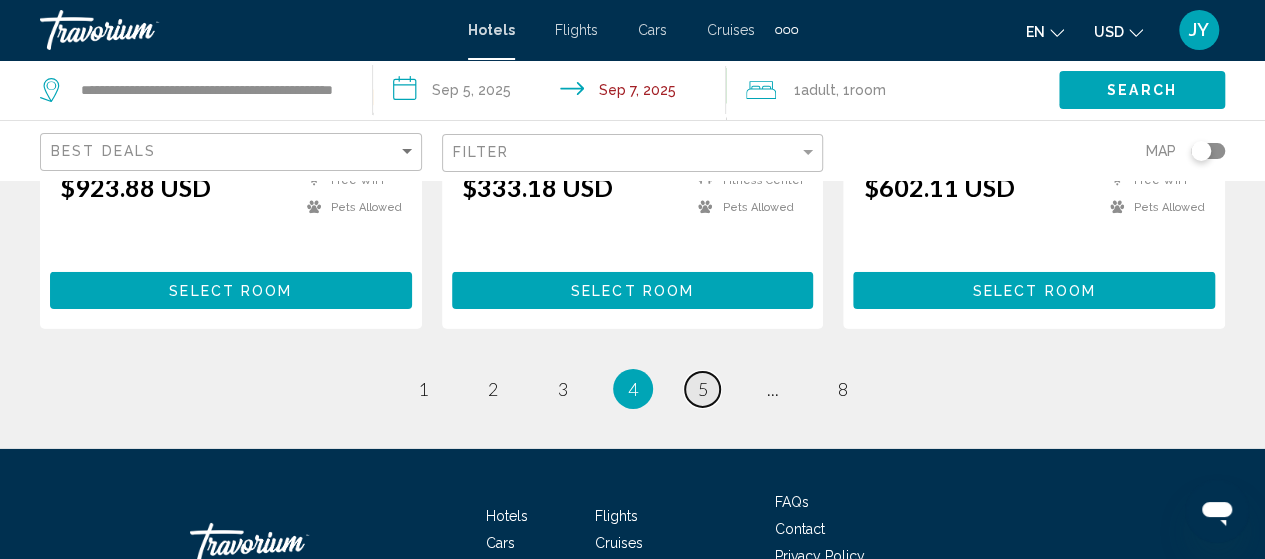 click on "5" at bounding box center [703, 389] 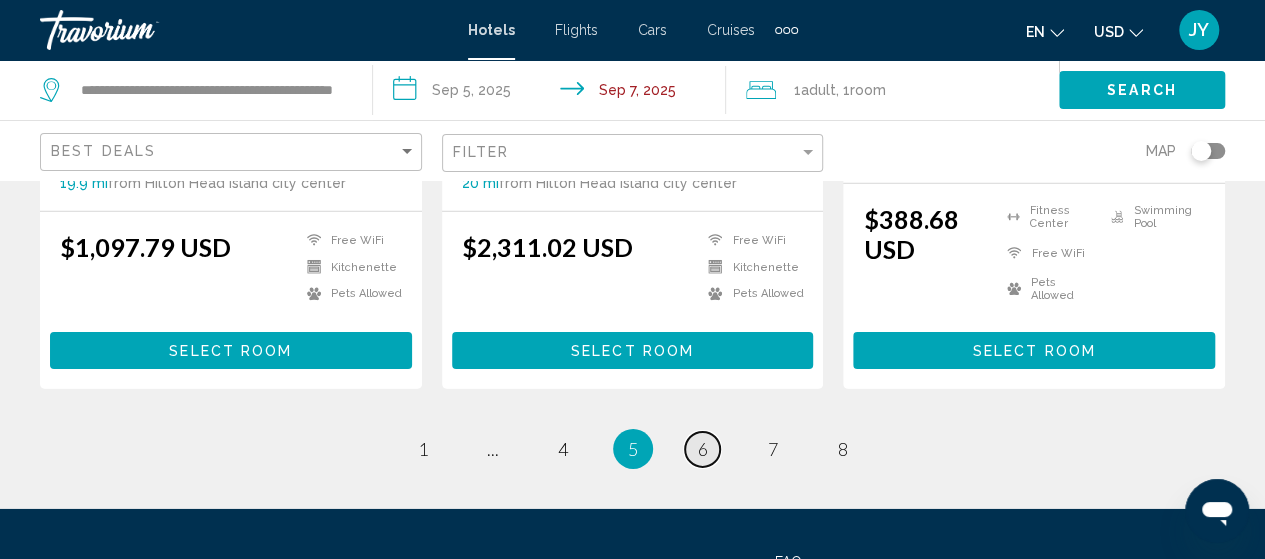scroll, scrollTop: 3040, scrollLeft: 0, axis: vertical 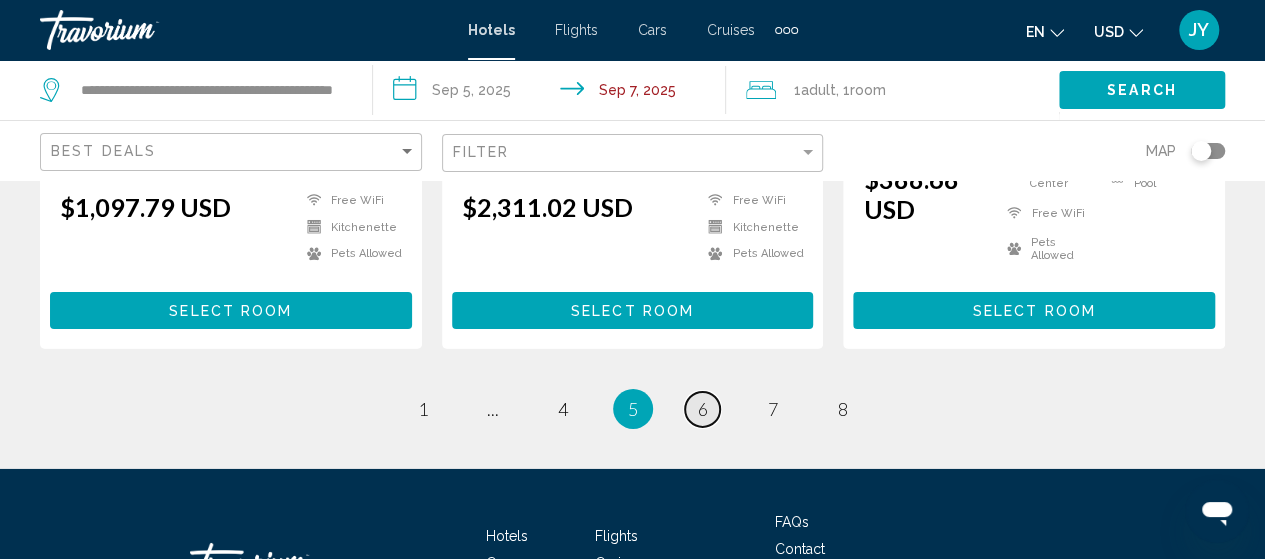 click on "6" at bounding box center [703, 409] 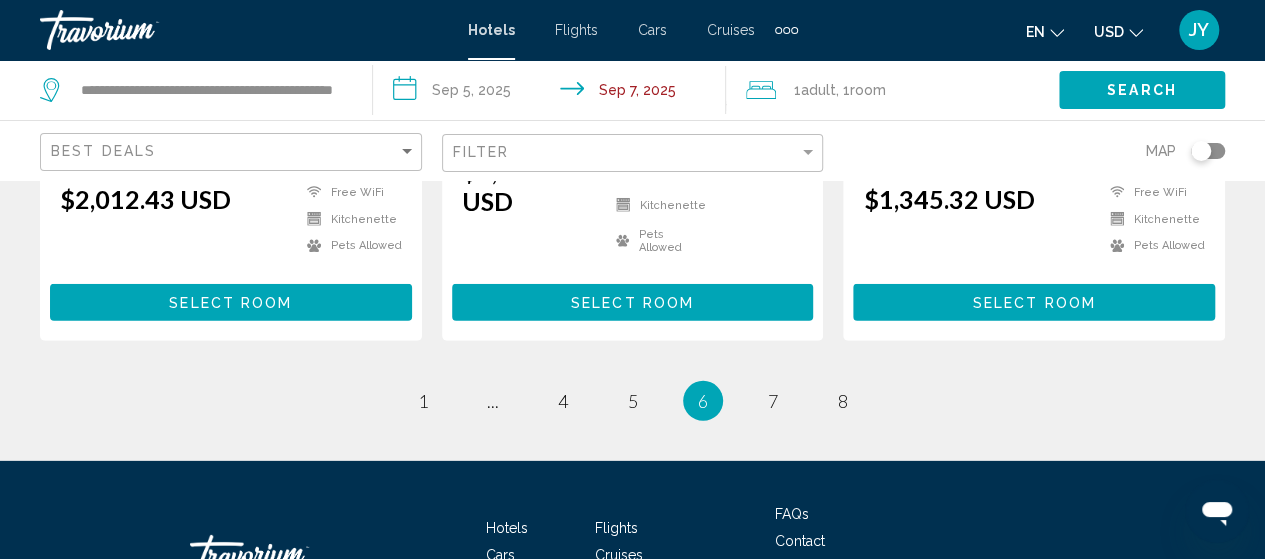 scroll, scrollTop: 2880, scrollLeft: 0, axis: vertical 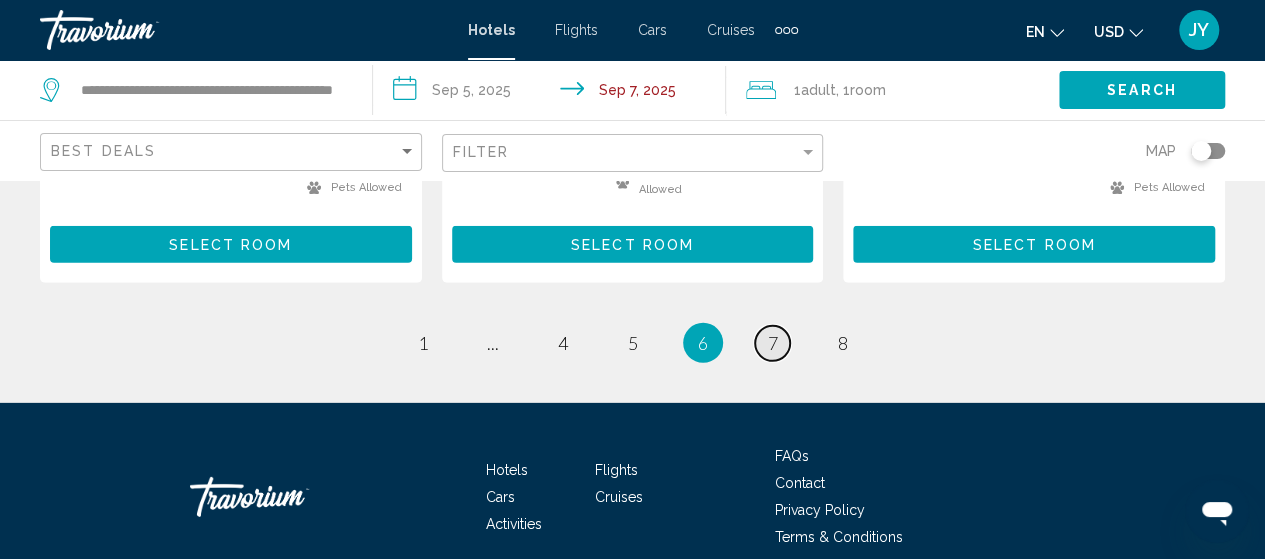 click on "page  7" at bounding box center (772, 343) 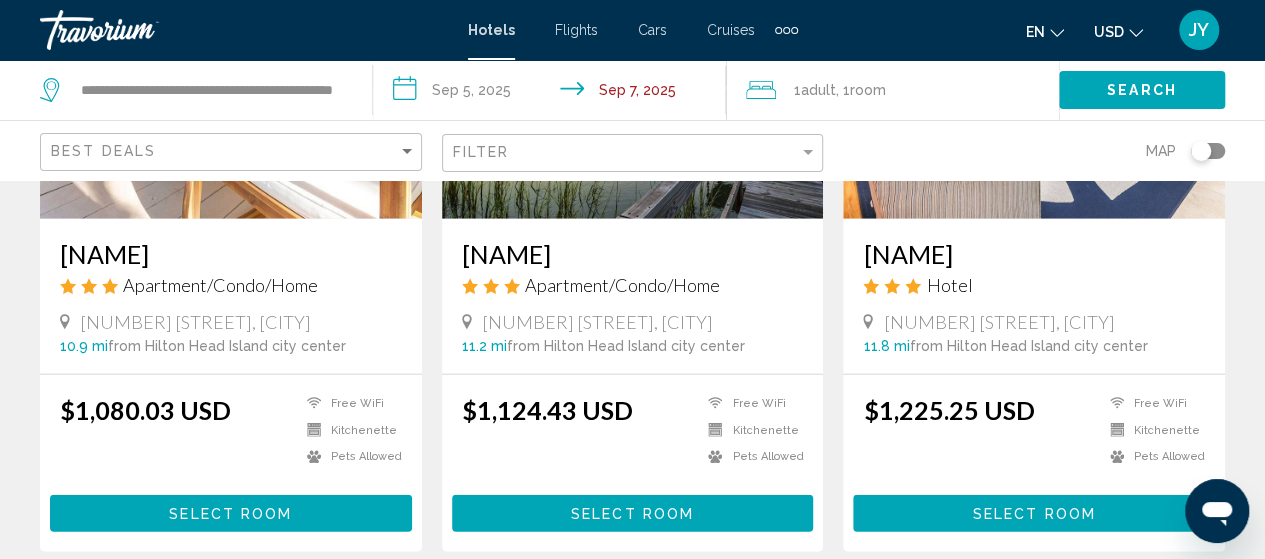 scroll, scrollTop: 2600, scrollLeft: 0, axis: vertical 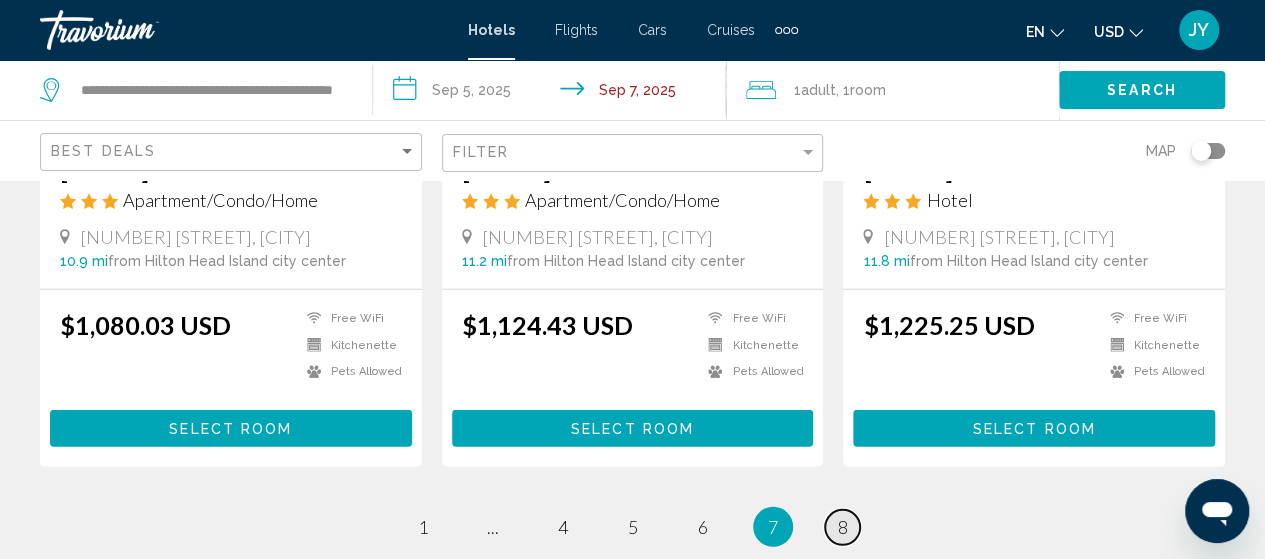 click on "8" at bounding box center (843, 527) 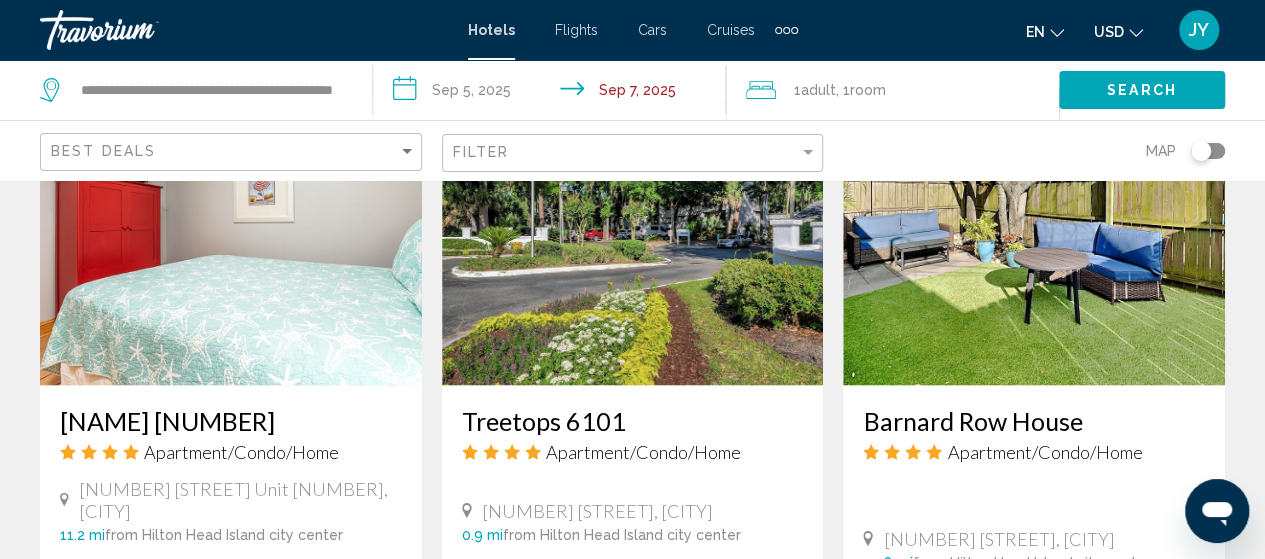 scroll, scrollTop: 1480, scrollLeft: 0, axis: vertical 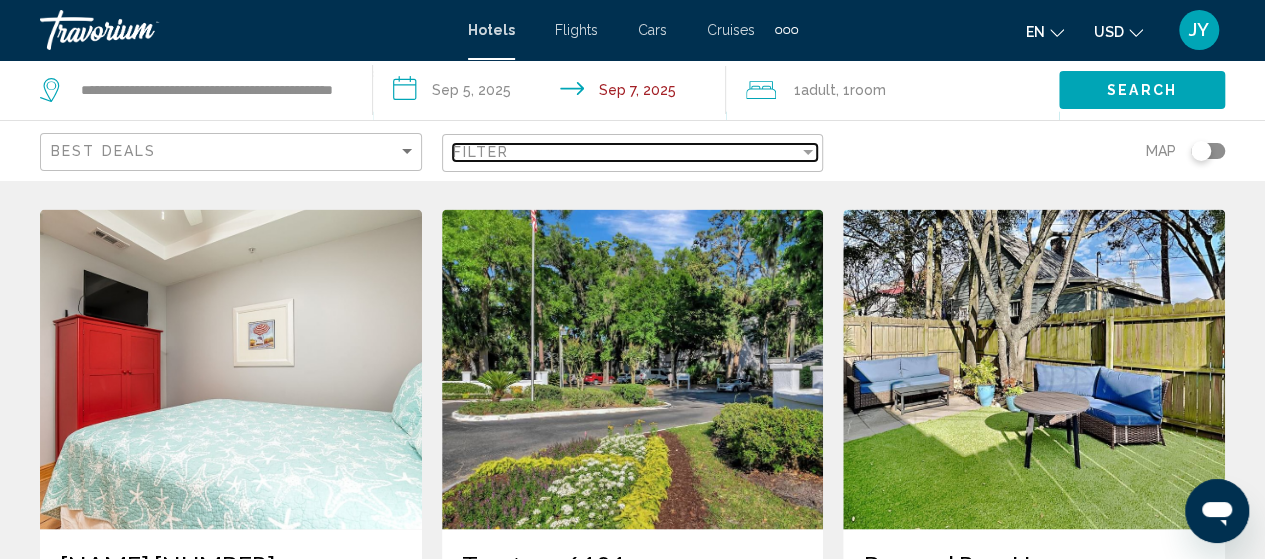 click at bounding box center [808, 152] 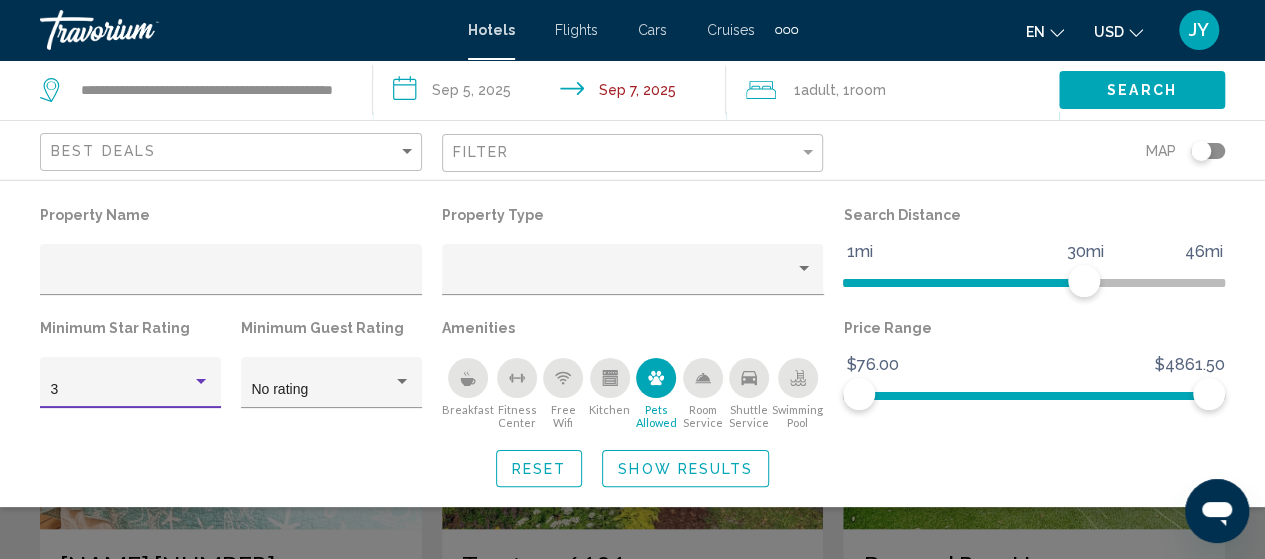 click at bounding box center (201, 382) 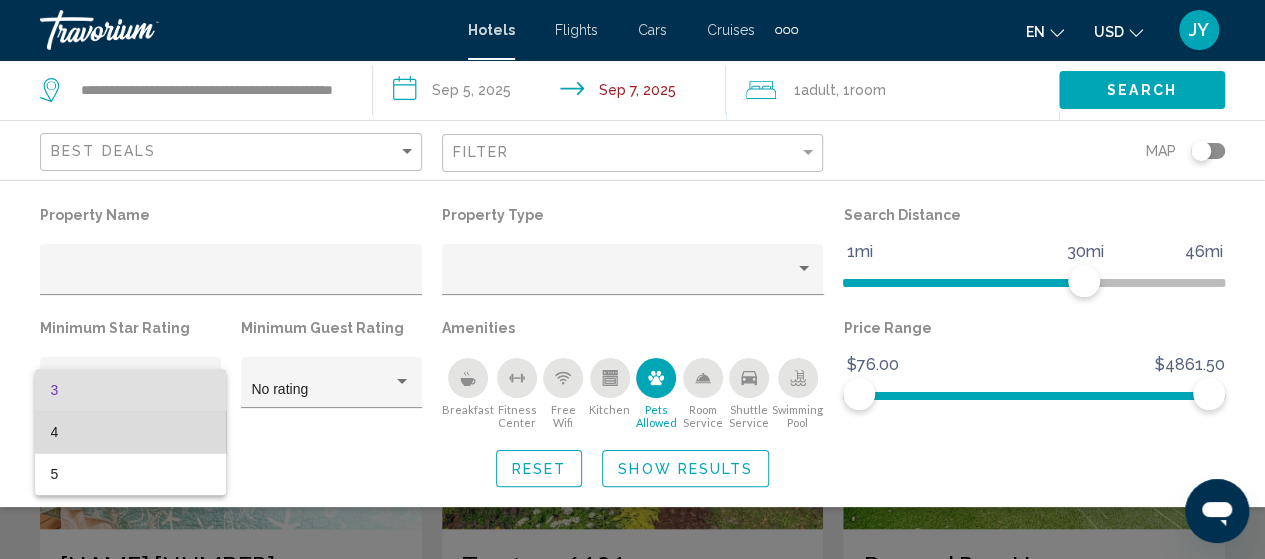 click on "4" at bounding box center [131, 432] 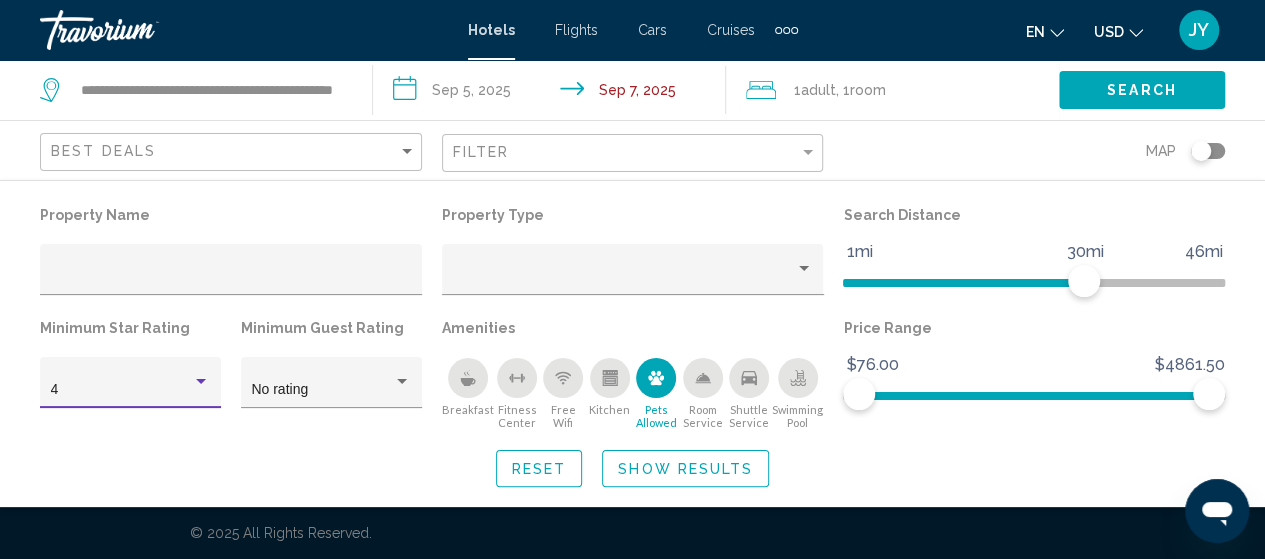 scroll, scrollTop: 64, scrollLeft: 0, axis: vertical 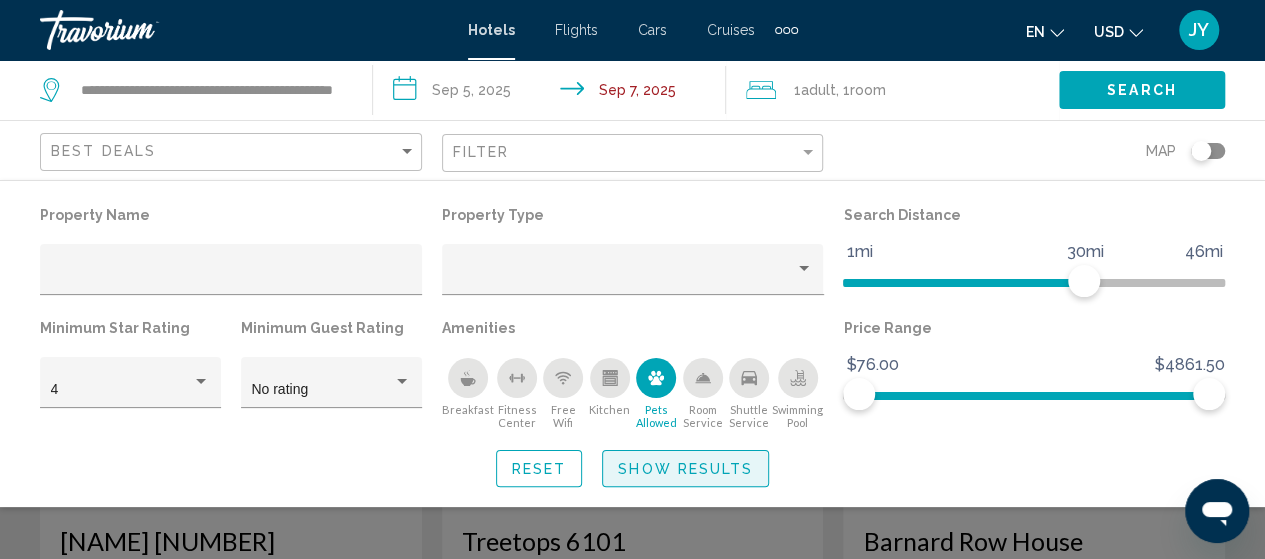 click on "Show Results" 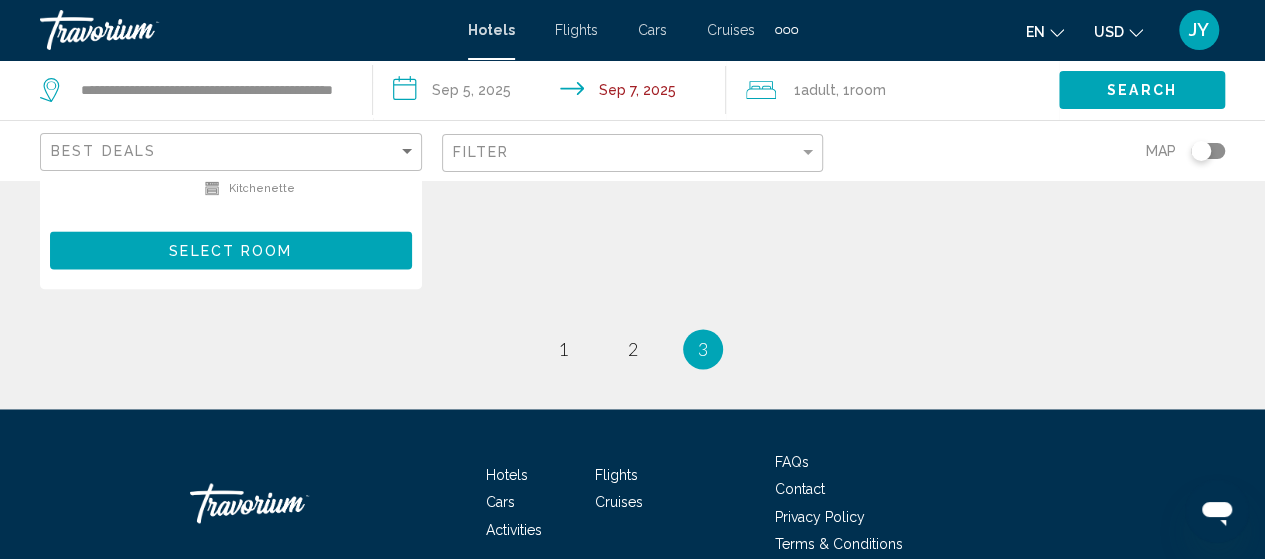 scroll, scrollTop: 1424, scrollLeft: 0, axis: vertical 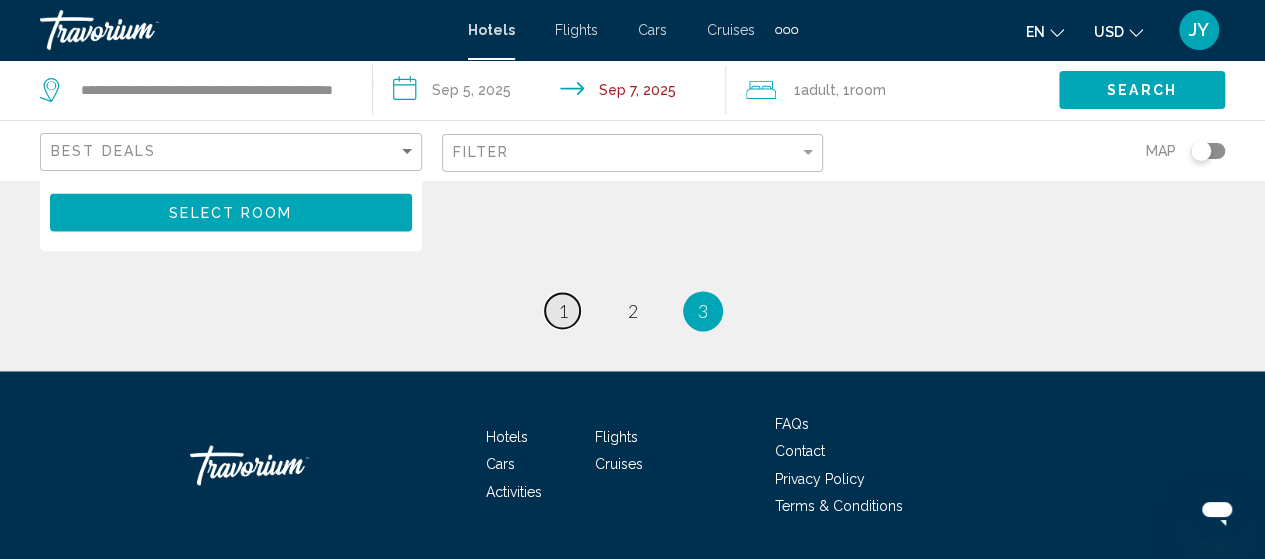 click on "page  1" at bounding box center [562, 310] 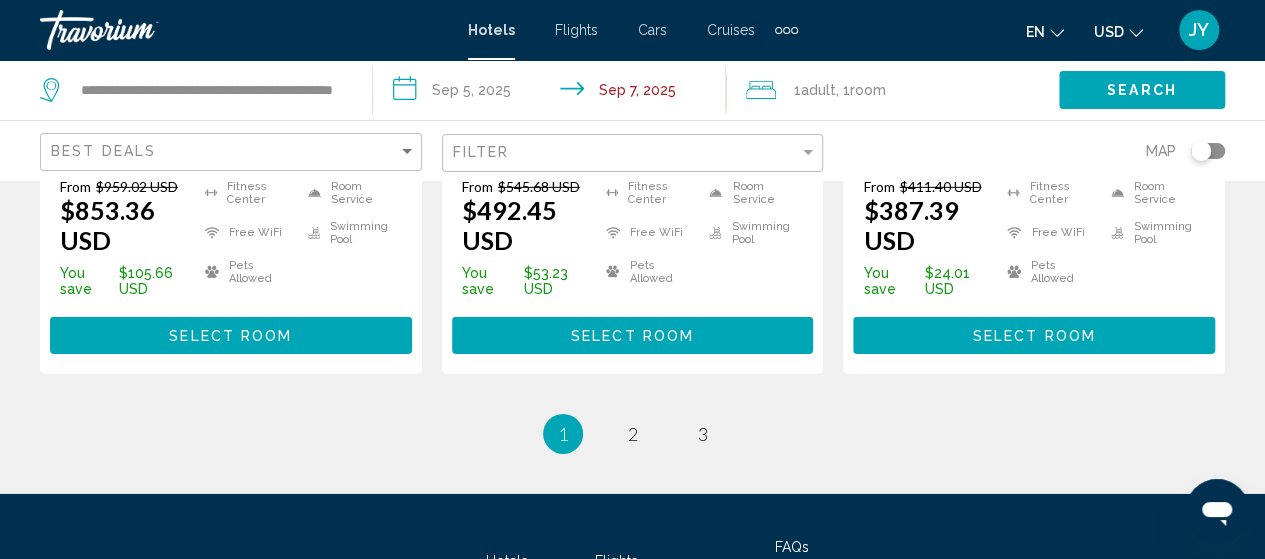 scroll, scrollTop: 3000, scrollLeft: 0, axis: vertical 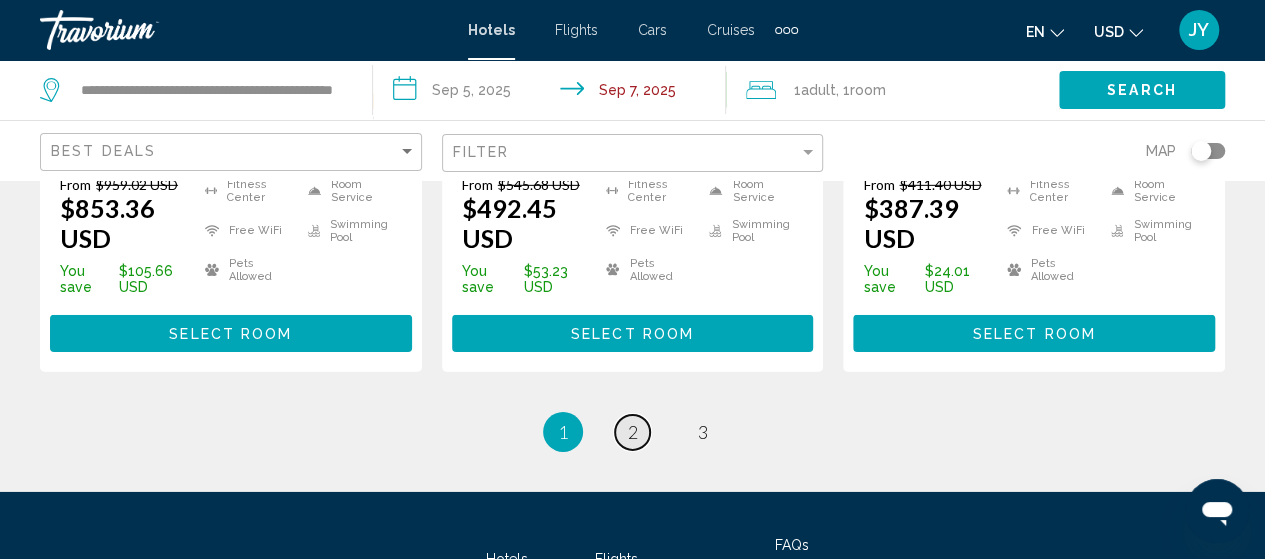 click on "2" at bounding box center (633, 432) 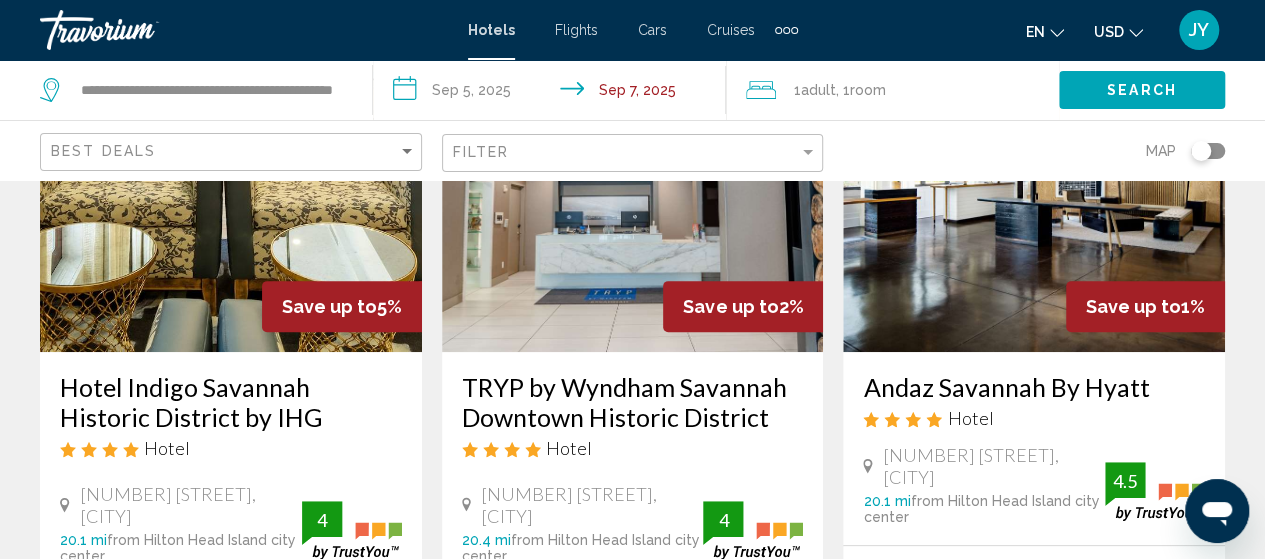 scroll, scrollTop: 0, scrollLeft: 0, axis: both 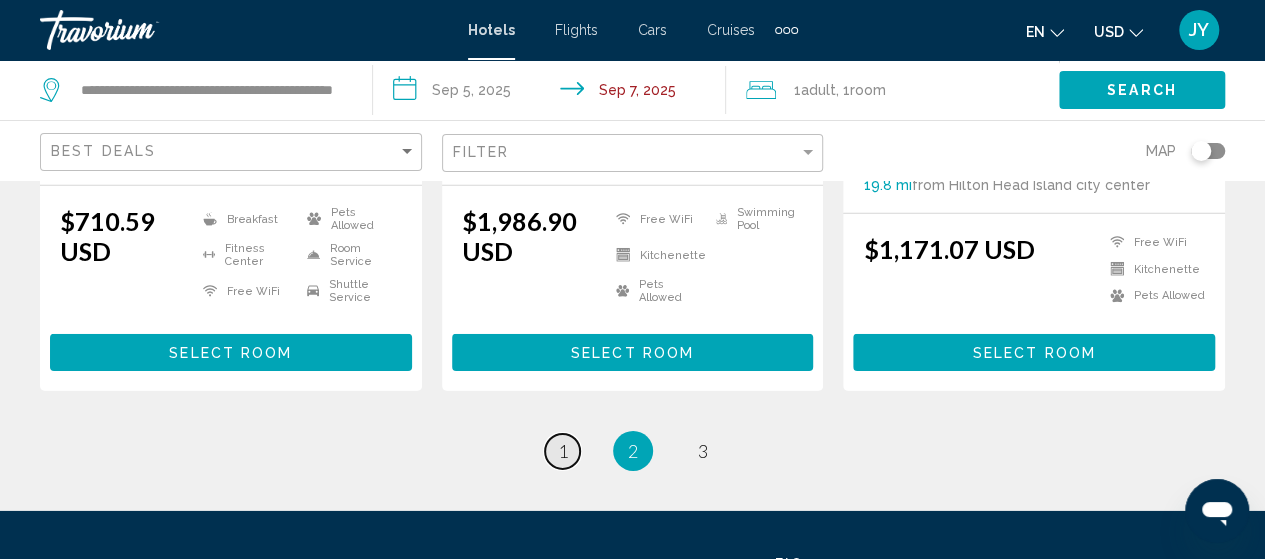 click on "1" at bounding box center [563, 451] 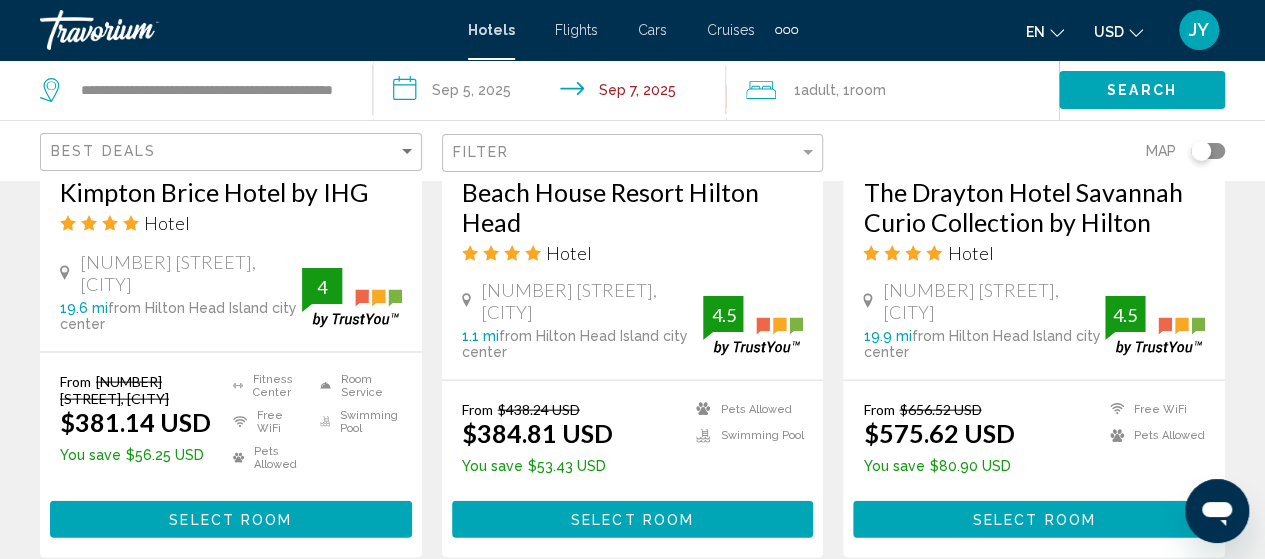 scroll, scrollTop: 2026, scrollLeft: 0, axis: vertical 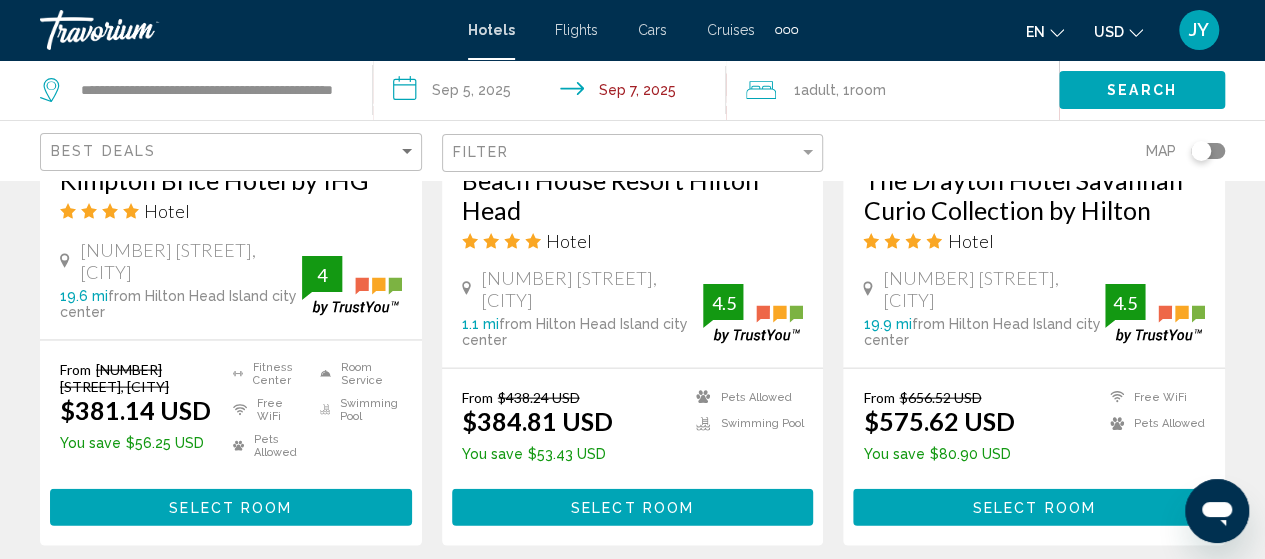 click on "From $438.24 USD $384.81 USD  You save  $53.43 USD
Pets Allowed
Swimming Pool  4.5 Select Room" at bounding box center (633, 457) 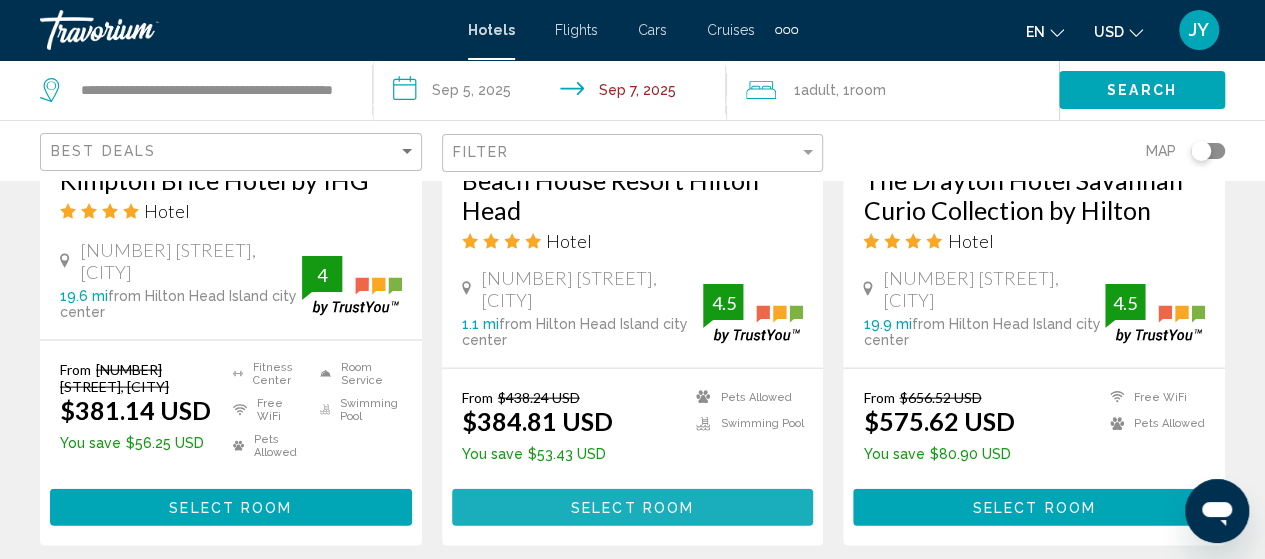 click on "Select Room" at bounding box center [632, 508] 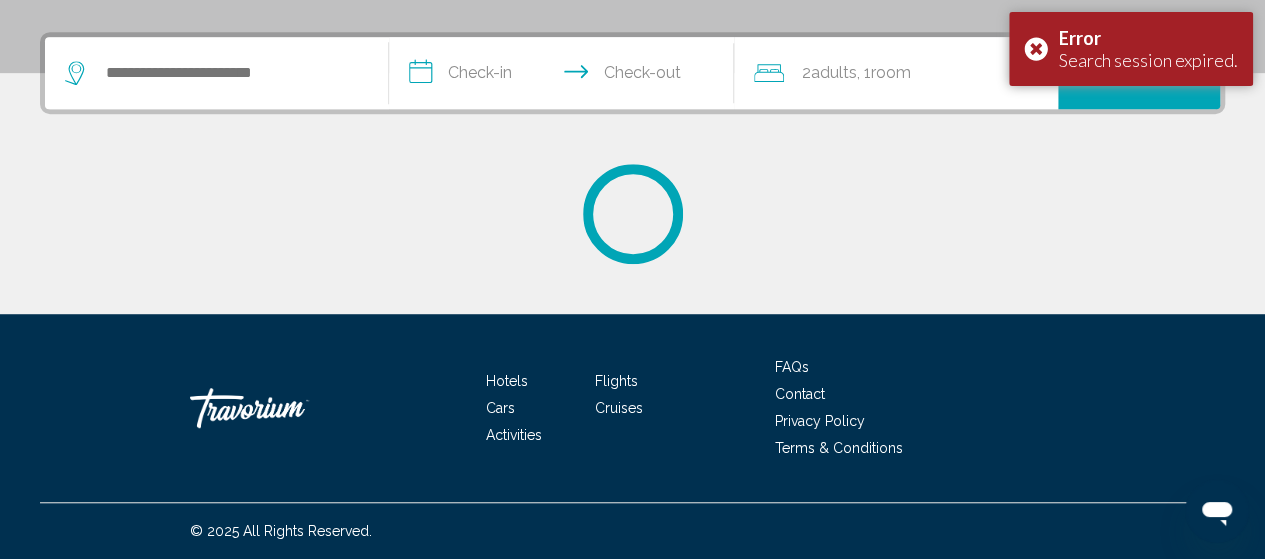 scroll, scrollTop: 0, scrollLeft: 0, axis: both 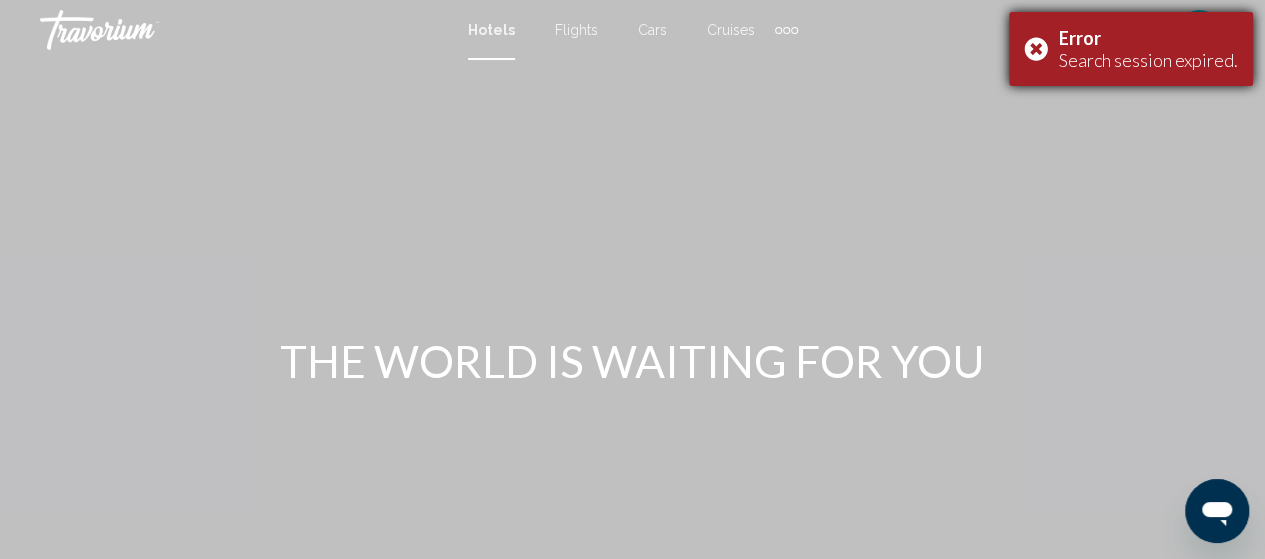 click on "Error   Search session expired." at bounding box center [1131, 49] 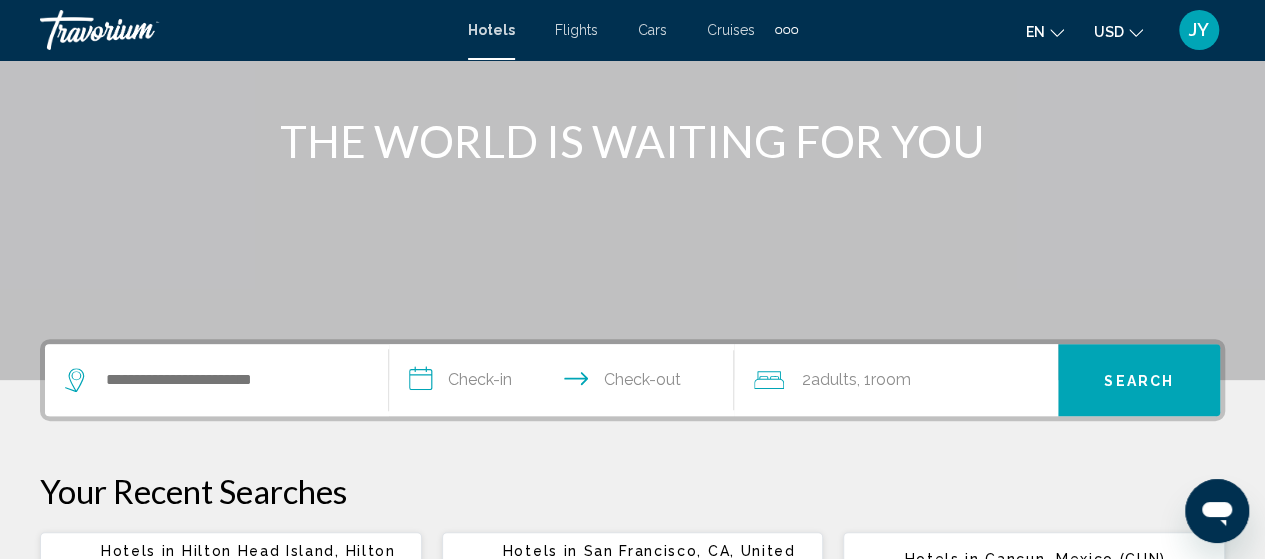 scroll, scrollTop: 240, scrollLeft: 0, axis: vertical 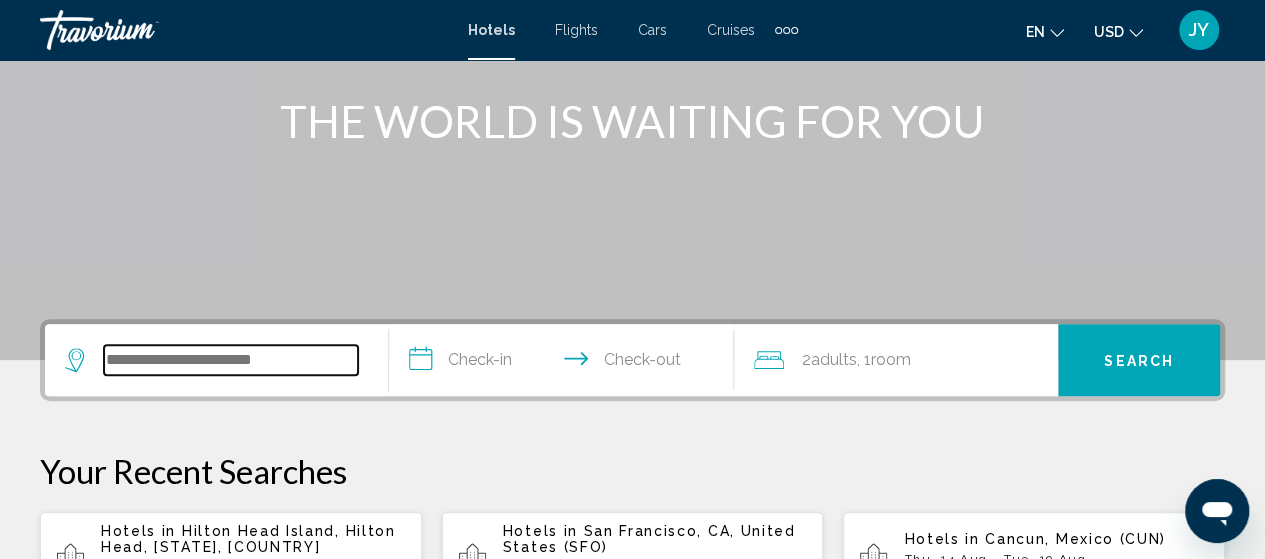 click at bounding box center (231, 360) 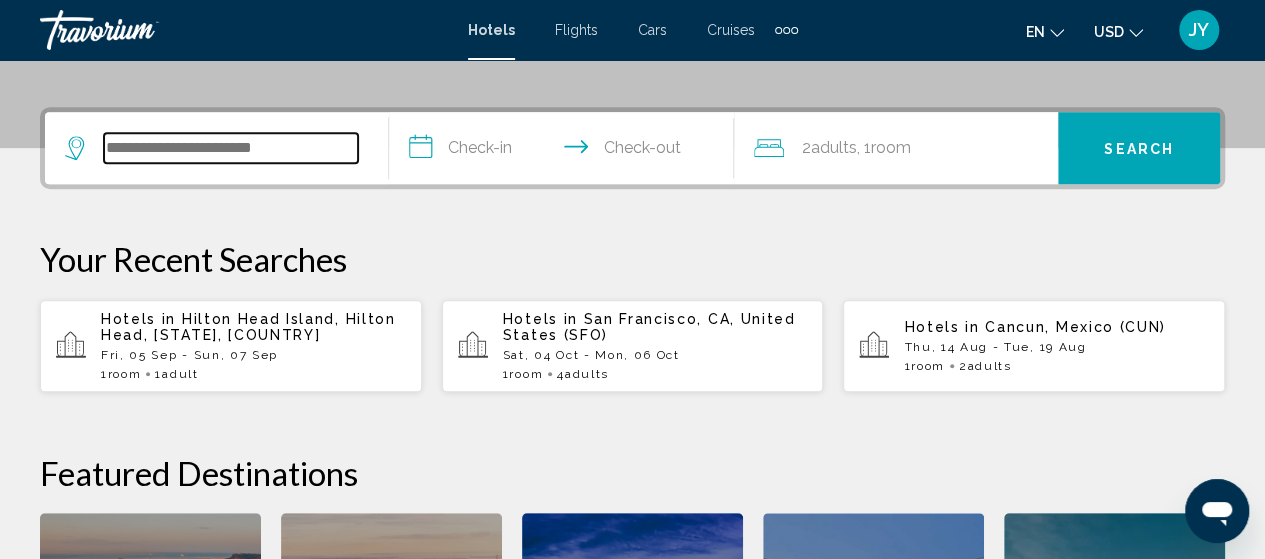 scroll, scrollTop: 494, scrollLeft: 0, axis: vertical 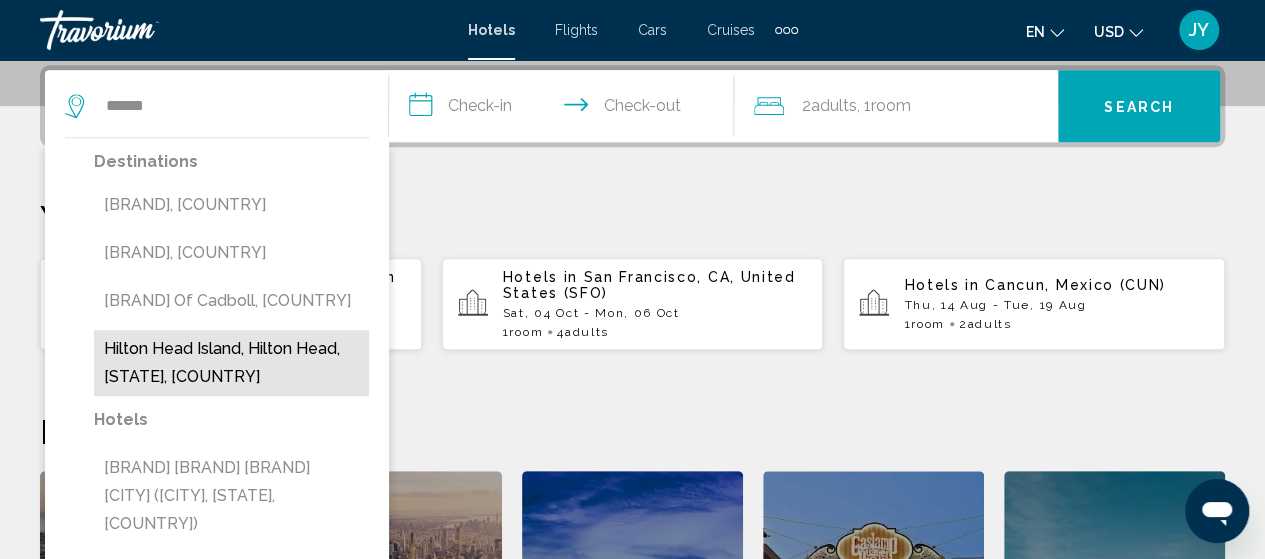 click on "Hilton Head Island, Hilton Head, [STATE], [COUNTRY]" at bounding box center [231, 363] 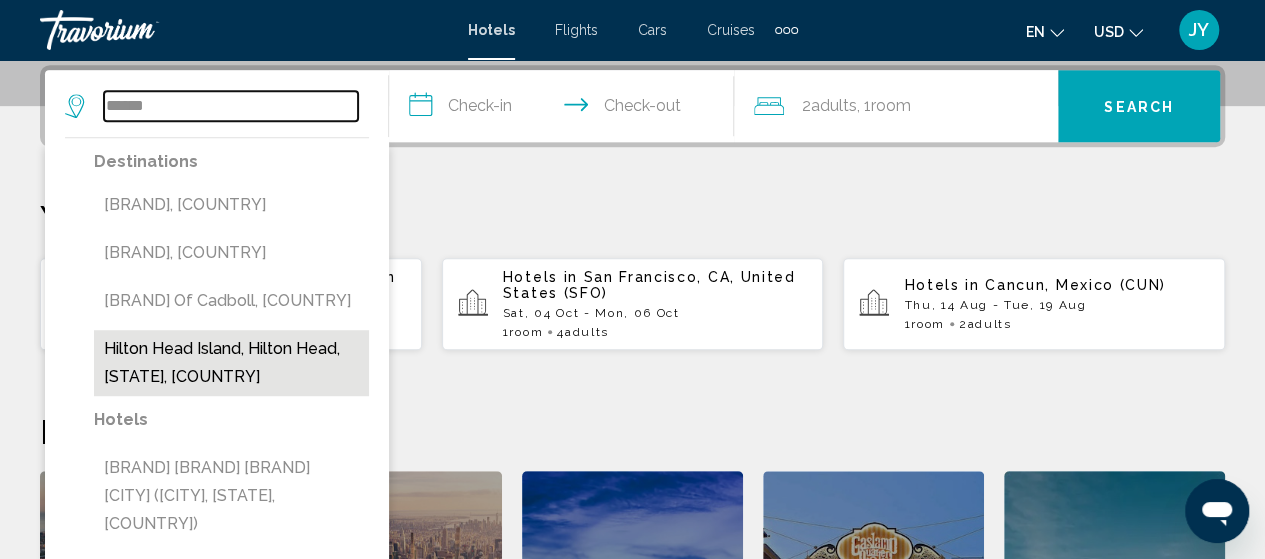 type on "**********" 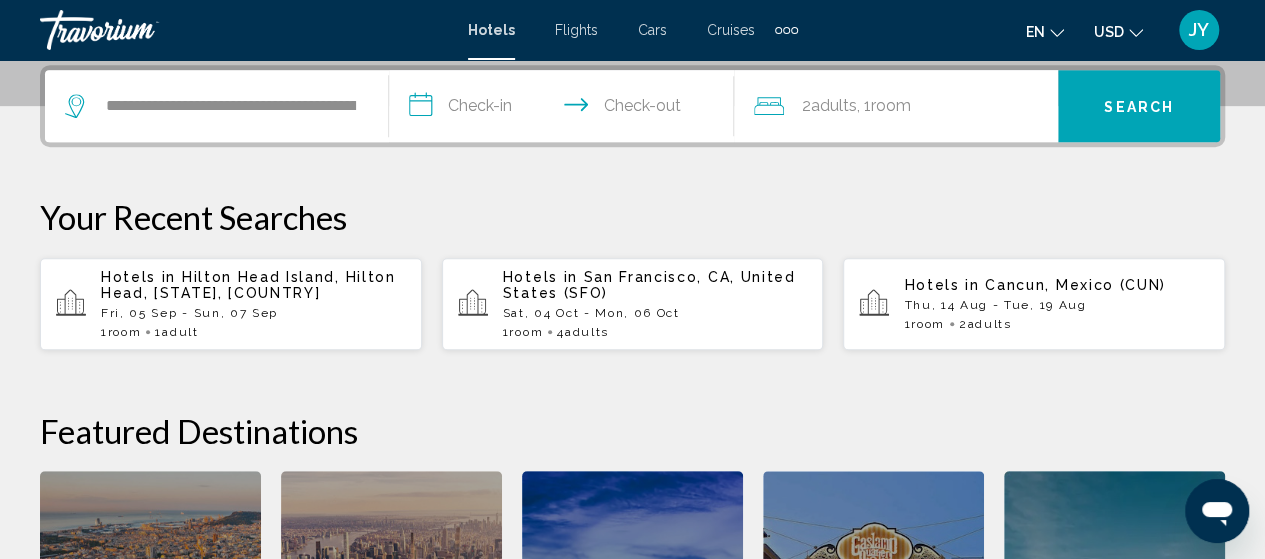 click on "**********" at bounding box center (565, 109) 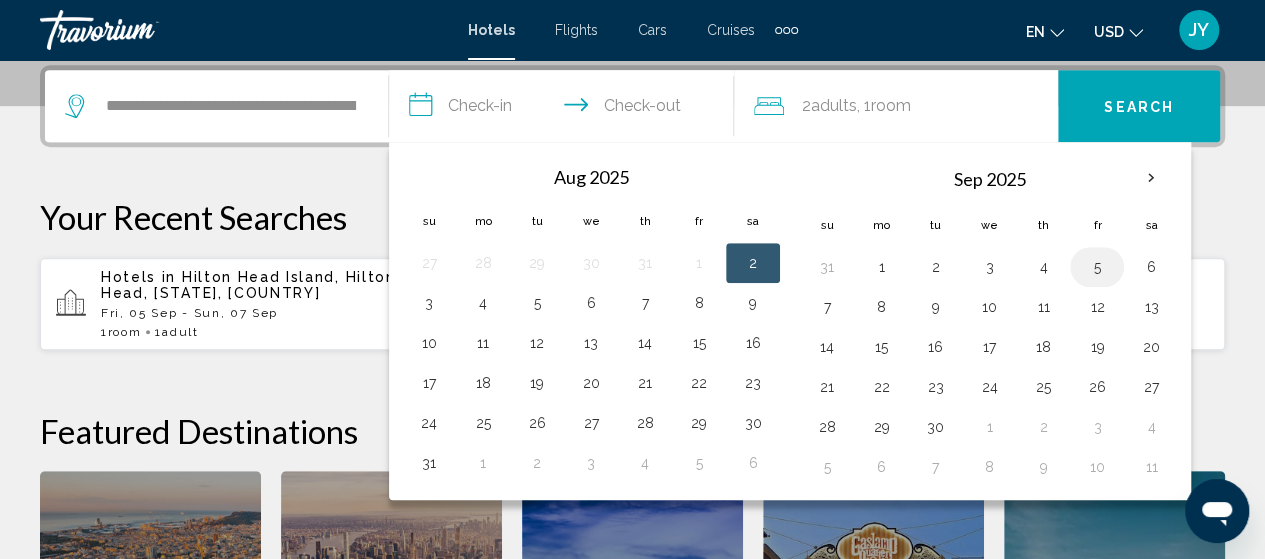 click on "5" at bounding box center (1097, 267) 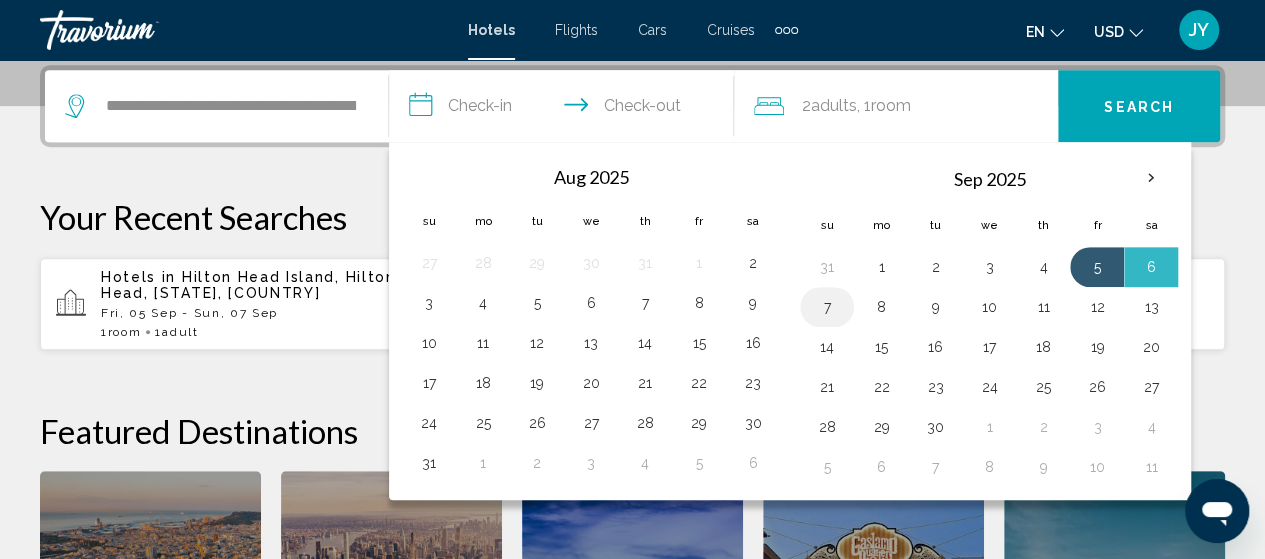 click on "7" at bounding box center [827, 307] 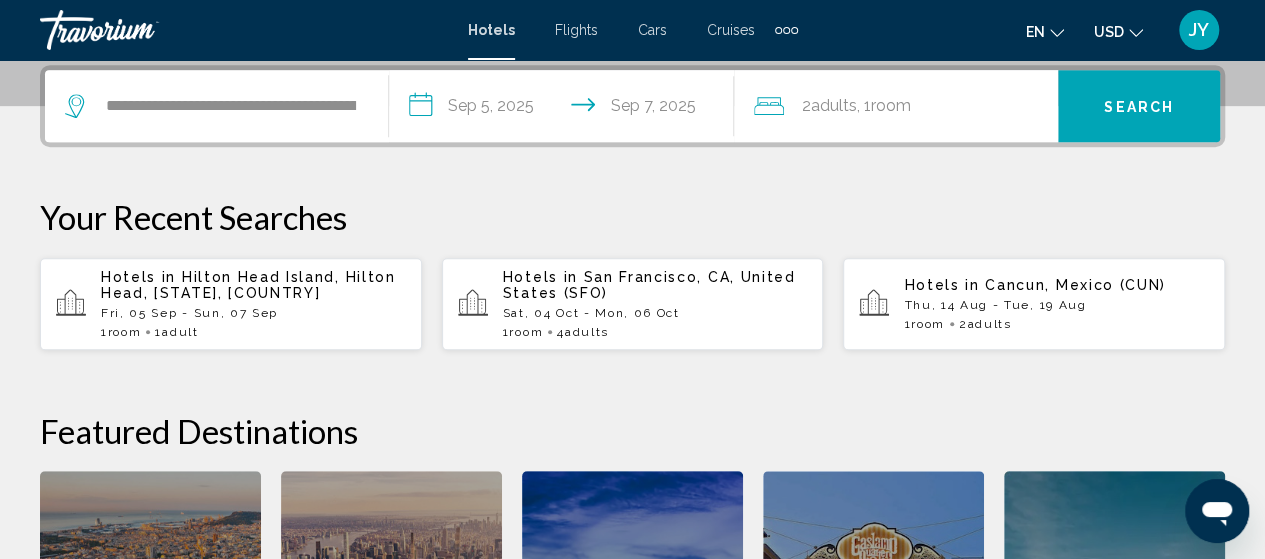 click on "2  Adult Adults , 1  Room rooms" 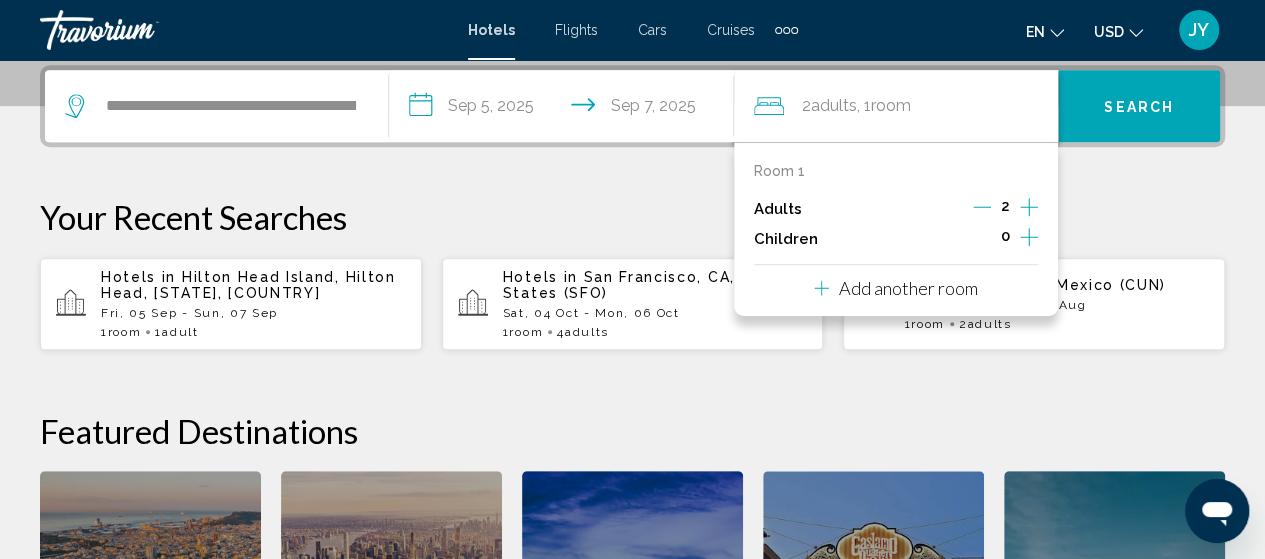 click 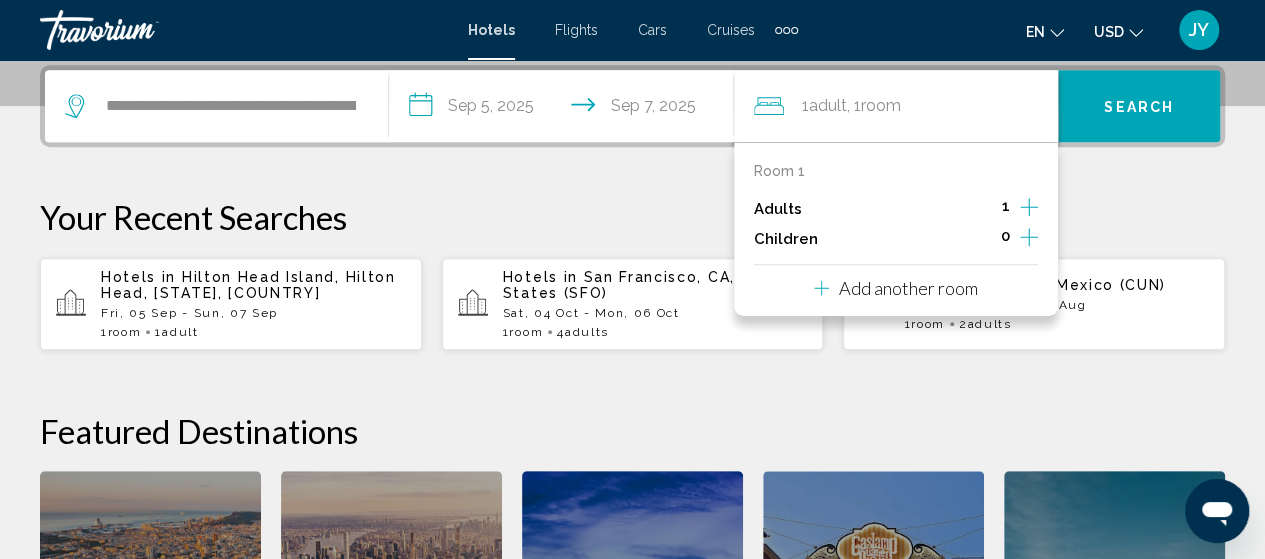 click on "**********" at bounding box center (632, 416) 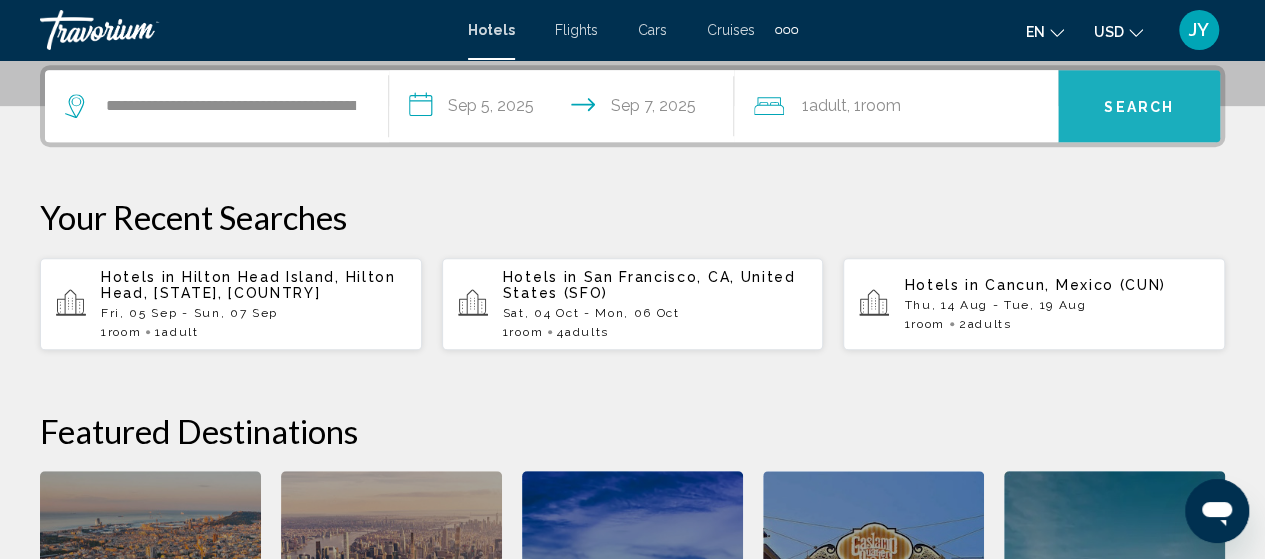 click on "Search" at bounding box center (1139, 107) 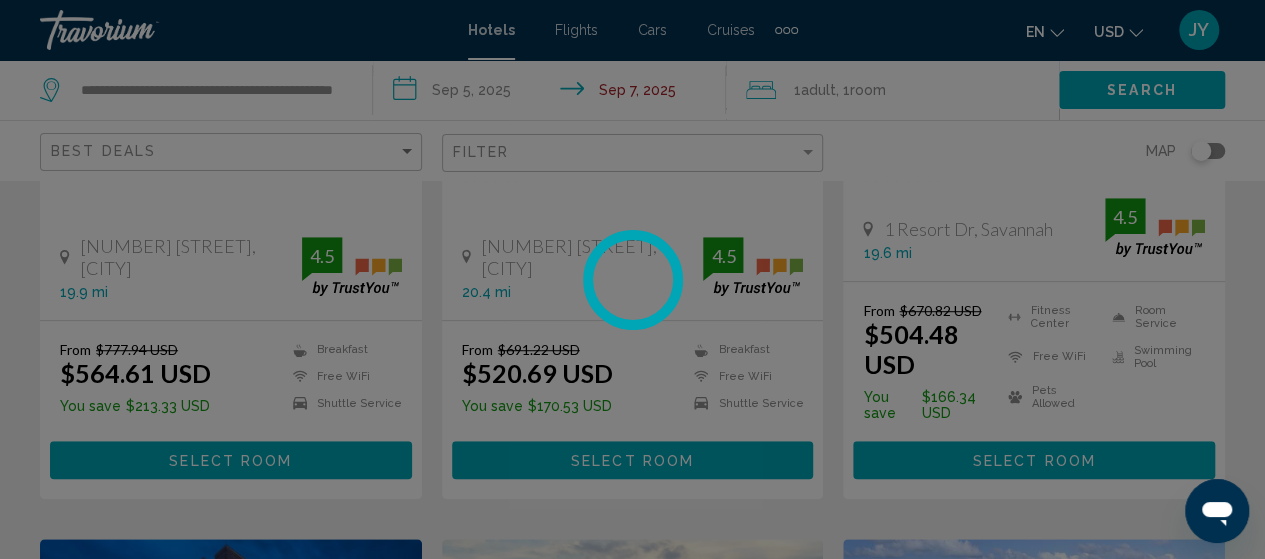 scroll, scrollTop: 0, scrollLeft: 0, axis: both 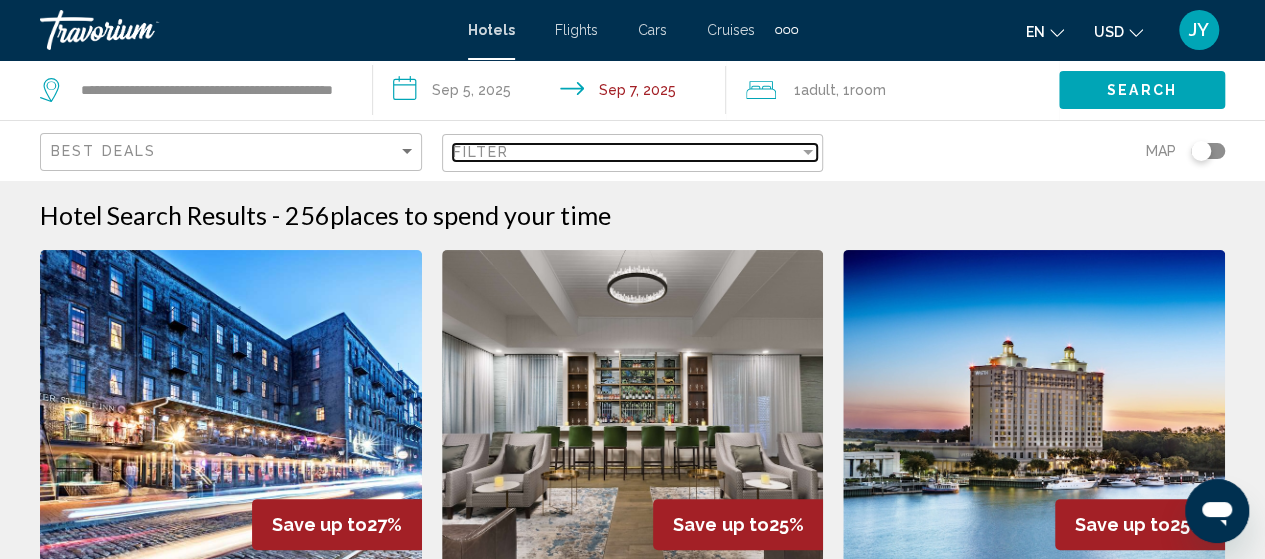 click at bounding box center [808, 152] 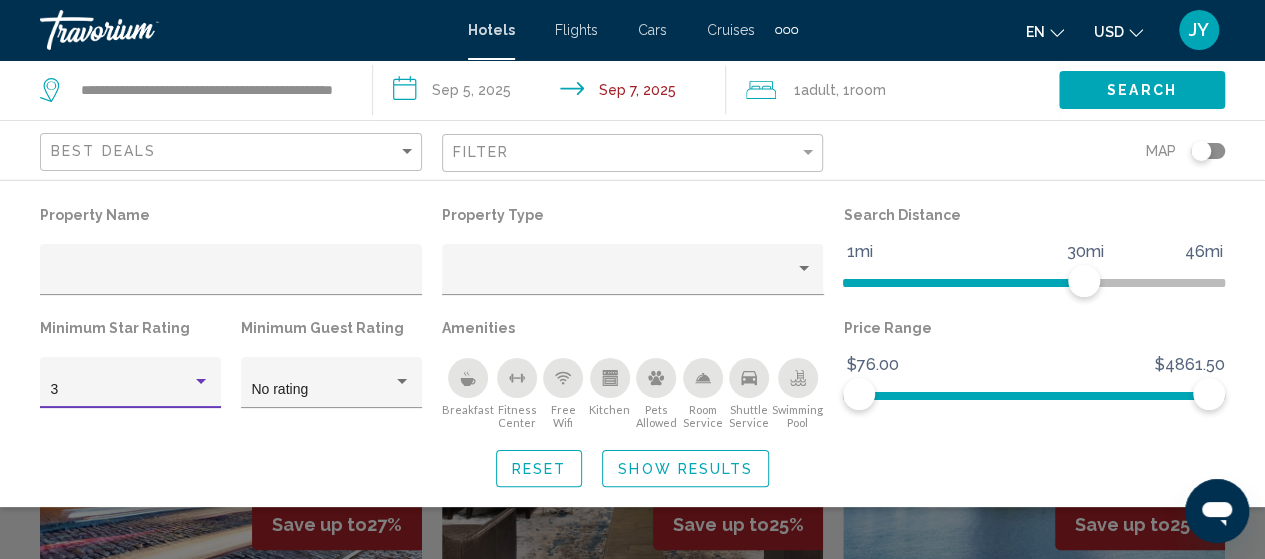 click at bounding box center [201, 382] 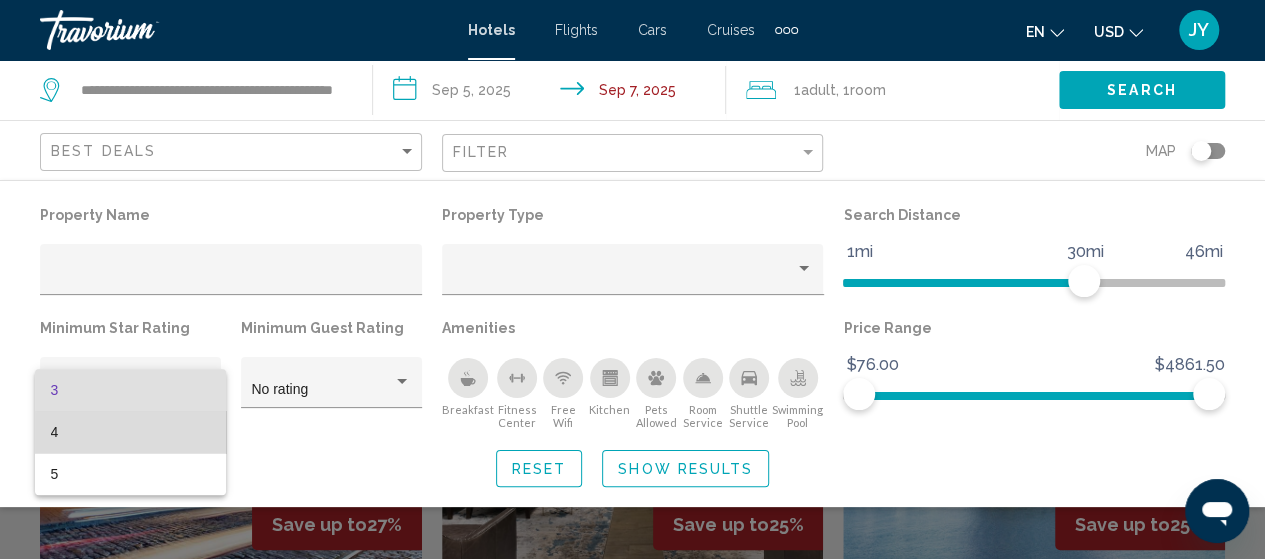 click on "4" at bounding box center (131, 432) 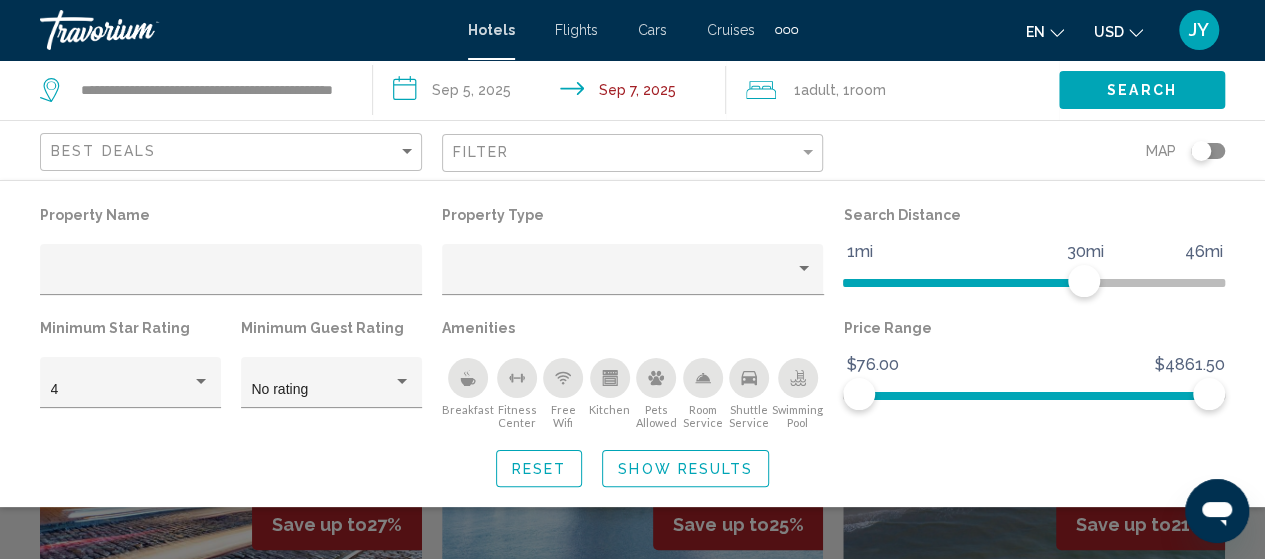 click 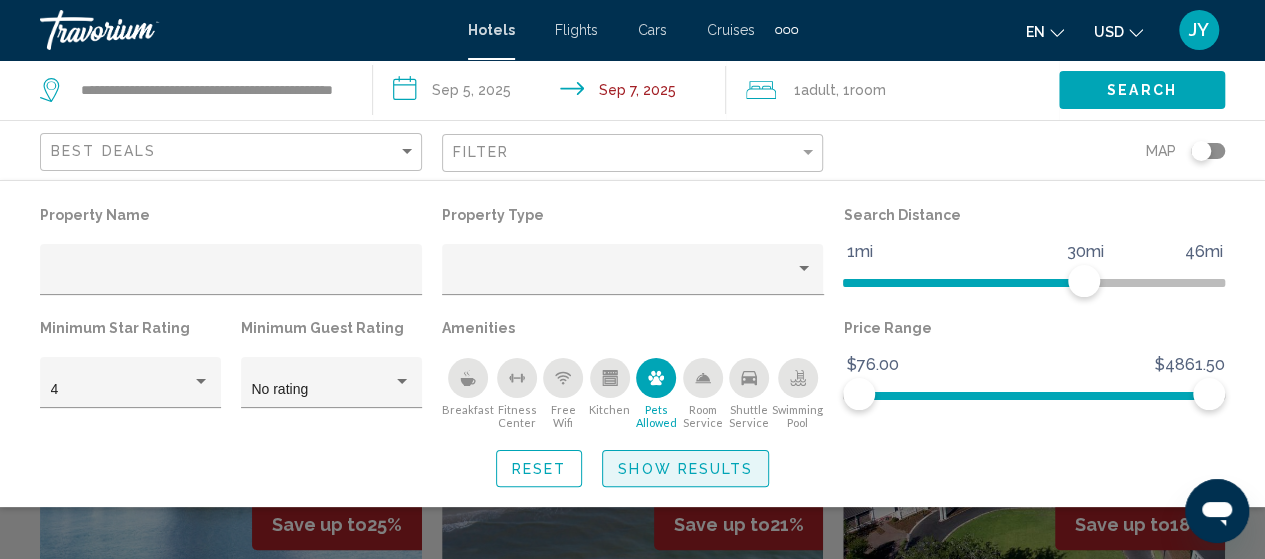 click on "Show Results" 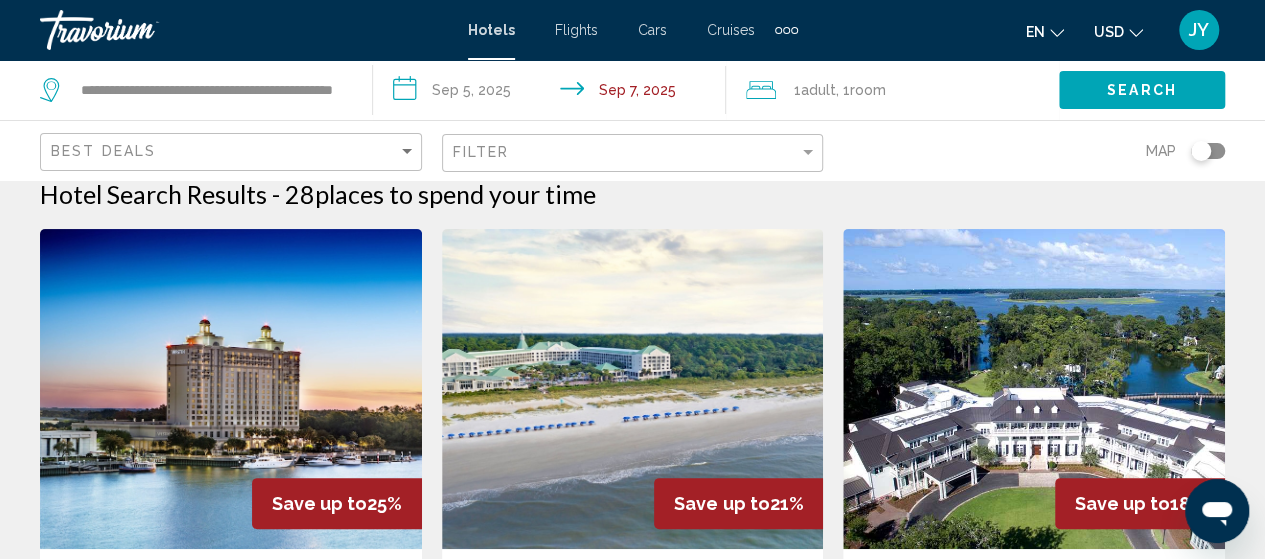 scroll, scrollTop: 40, scrollLeft: 0, axis: vertical 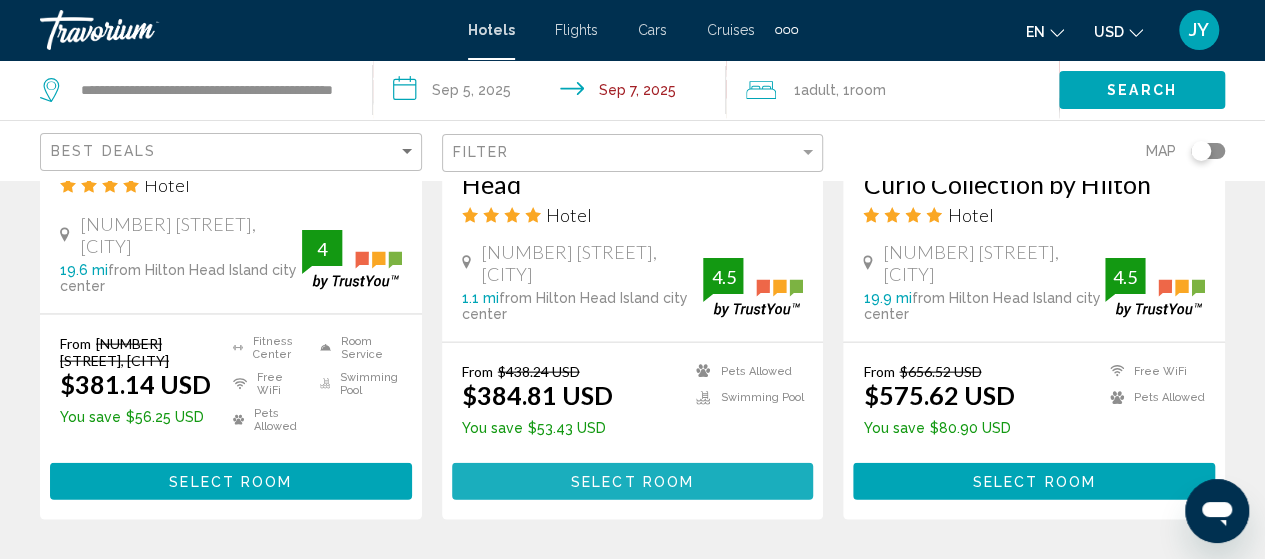 click on "Select Room" at bounding box center [633, 481] 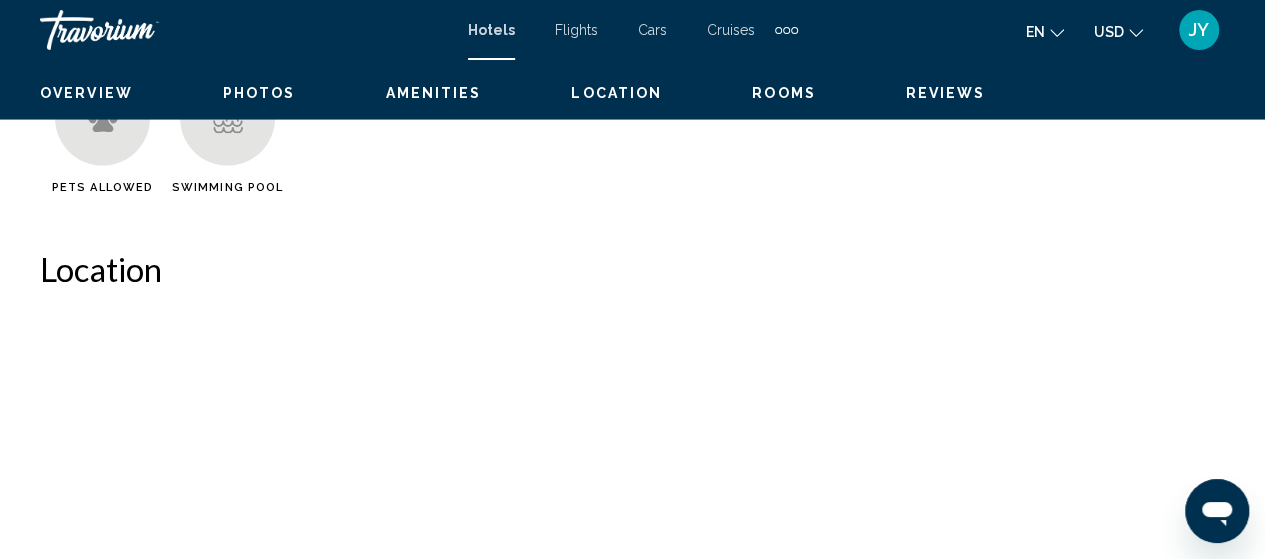 scroll, scrollTop: 255, scrollLeft: 0, axis: vertical 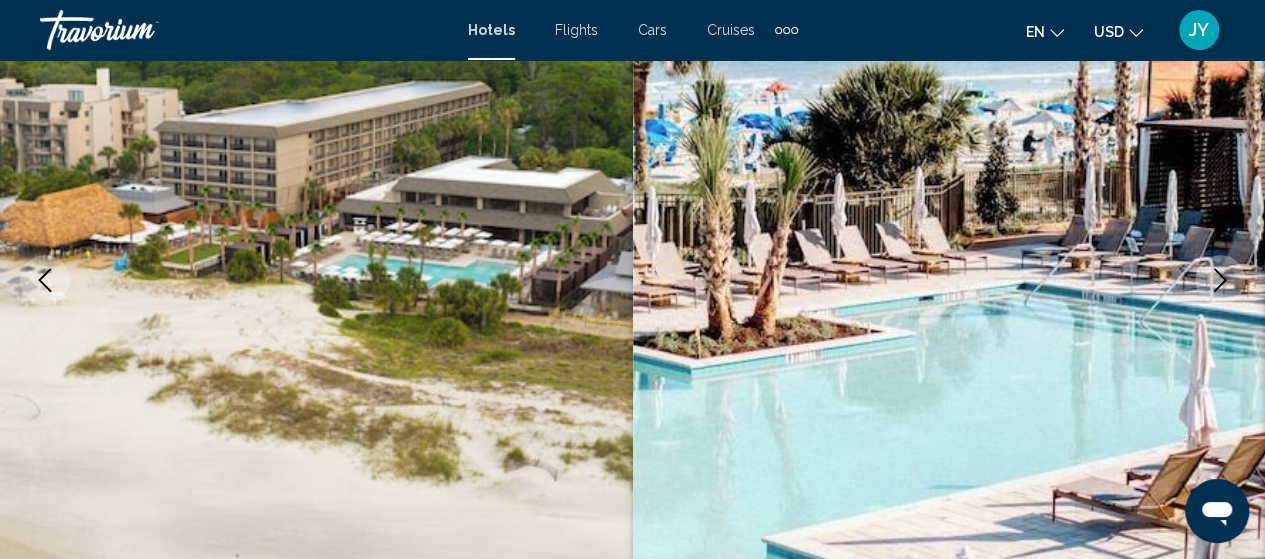 type 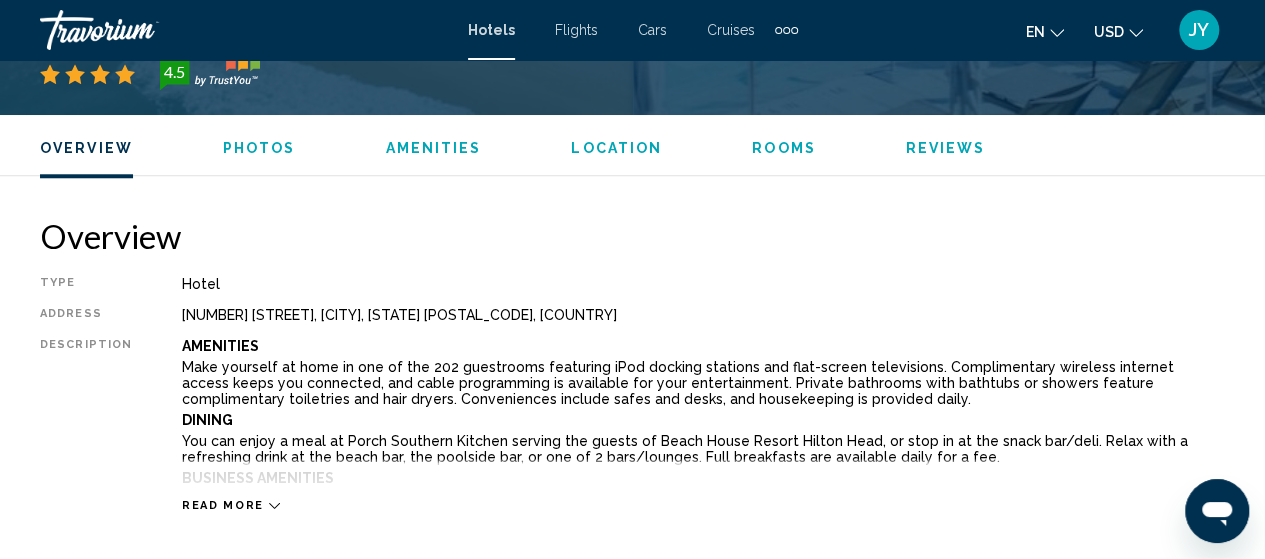 scroll, scrollTop: 1015, scrollLeft: 0, axis: vertical 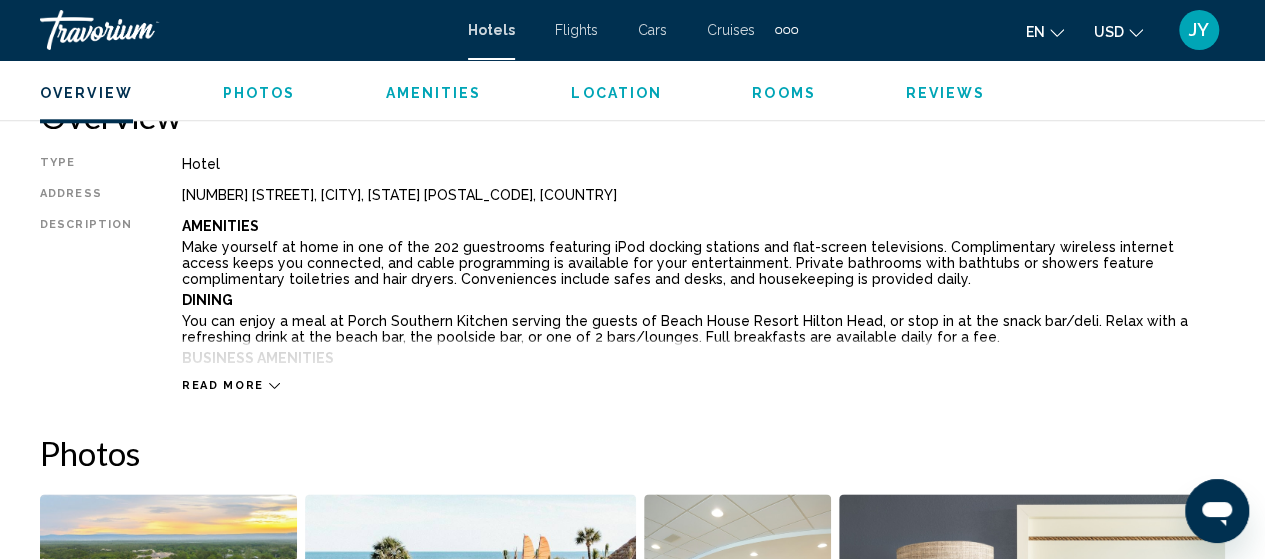 click 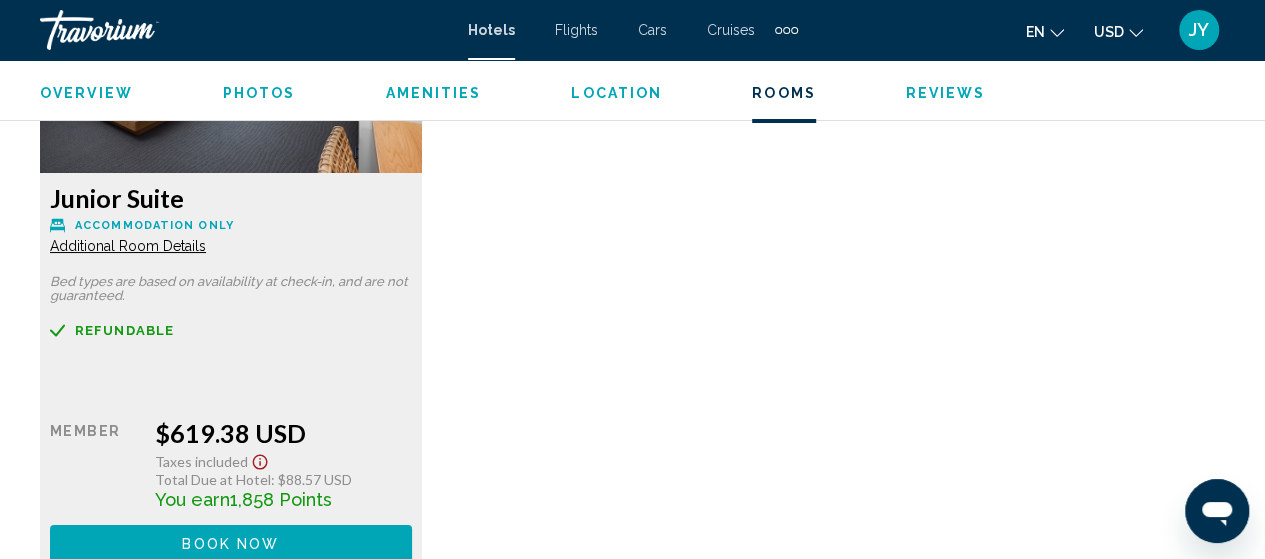 scroll, scrollTop: 7538, scrollLeft: 0, axis: vertical 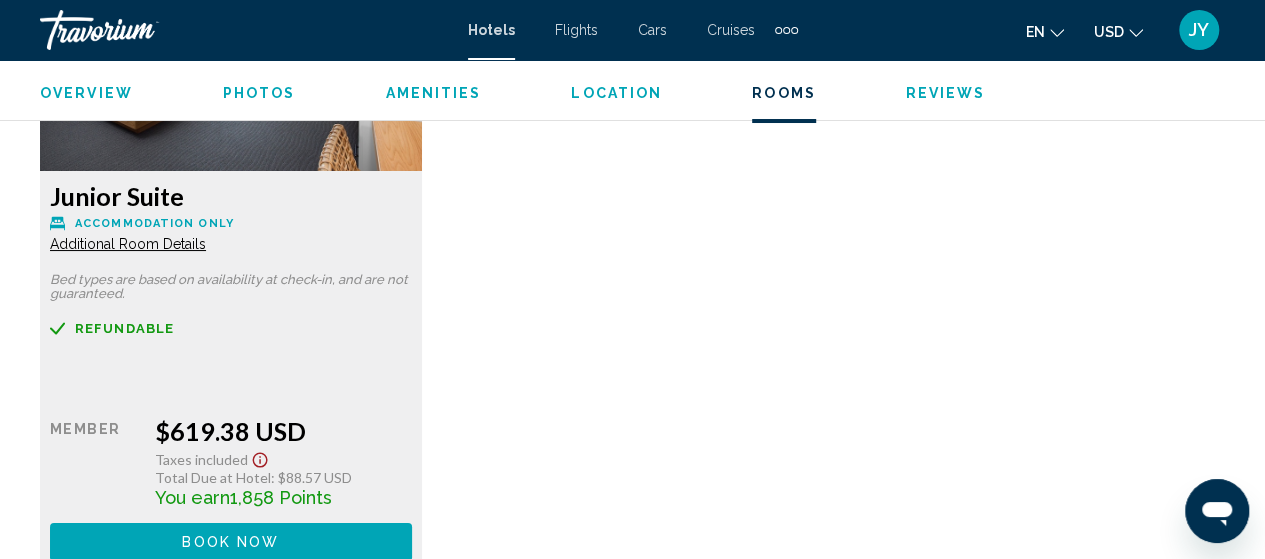 click on "Additional Room Details" at bounding box center [128, -2575] 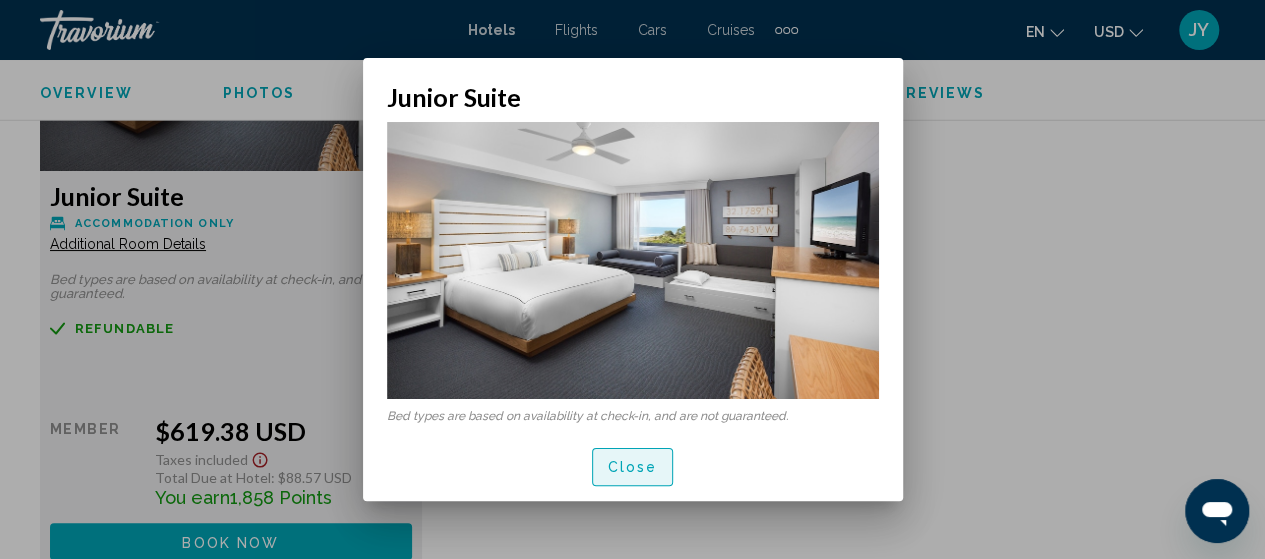 click on "Close" at bounding box center (633, 468) 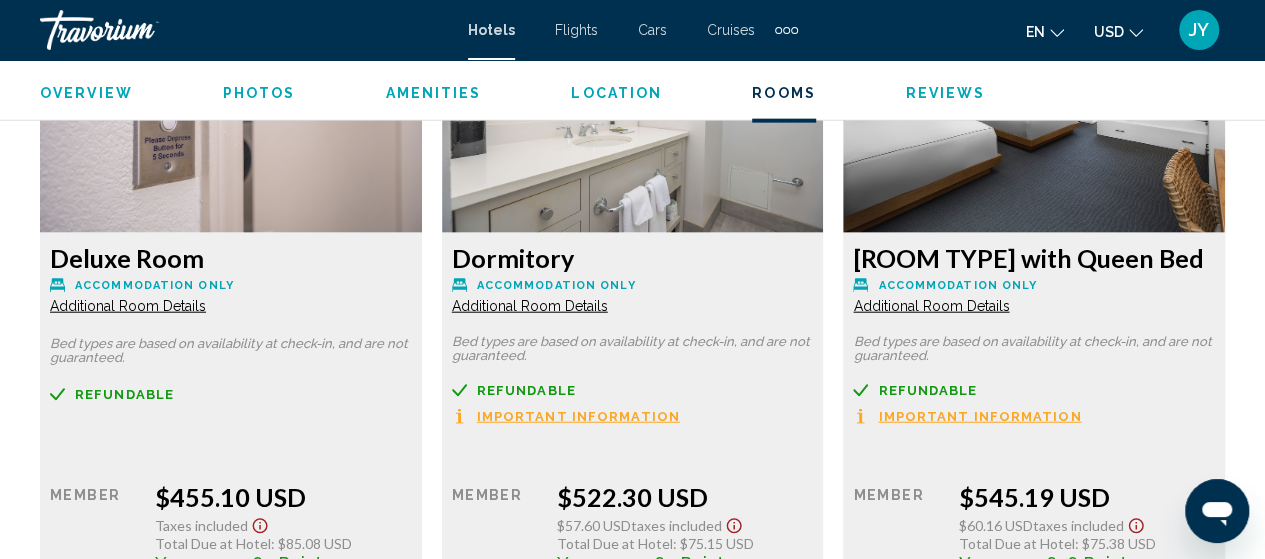 scroll, scrollTop: 6058, scrollLeft: 0, axis: vertical 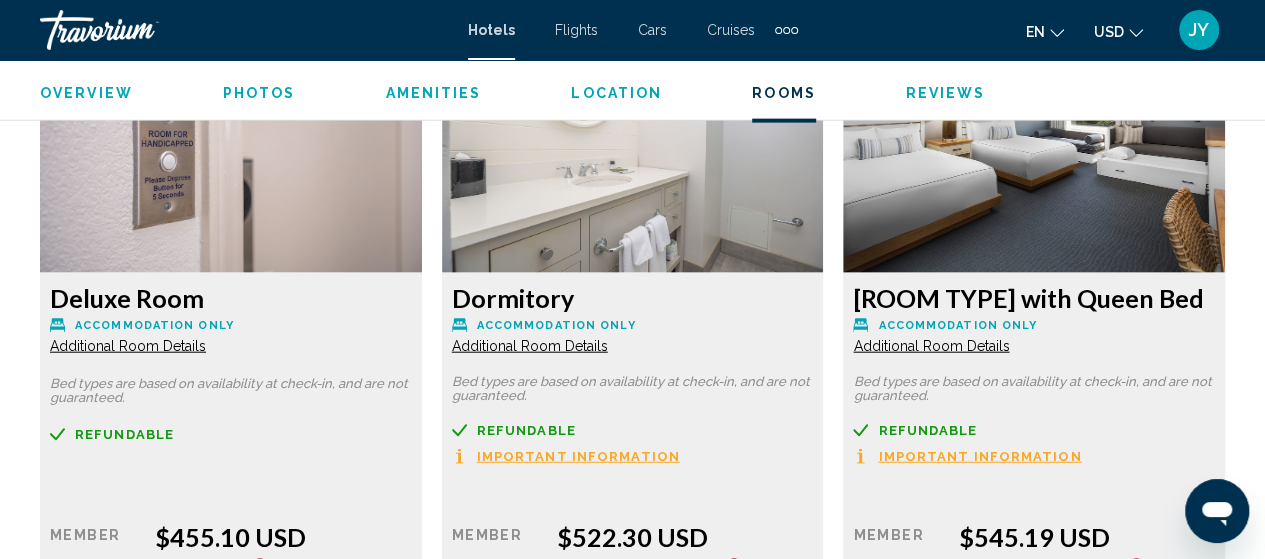 click on "Additional Room Details" at bounding box center [128, -1095] 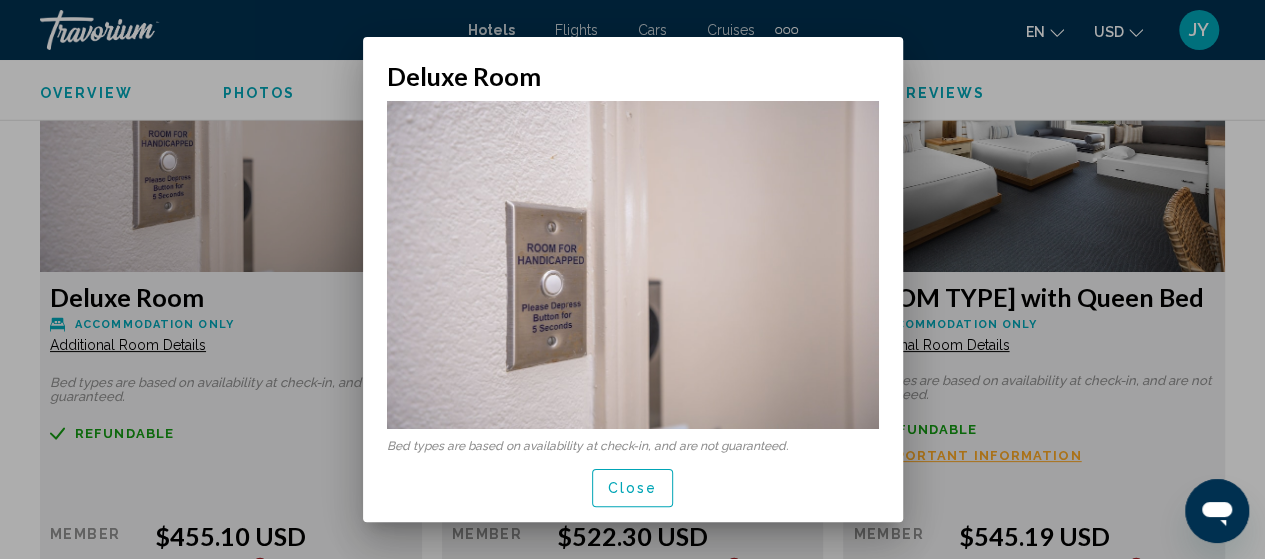 scroll, scrollTop: 0, scrollLeft: 0, axis: both 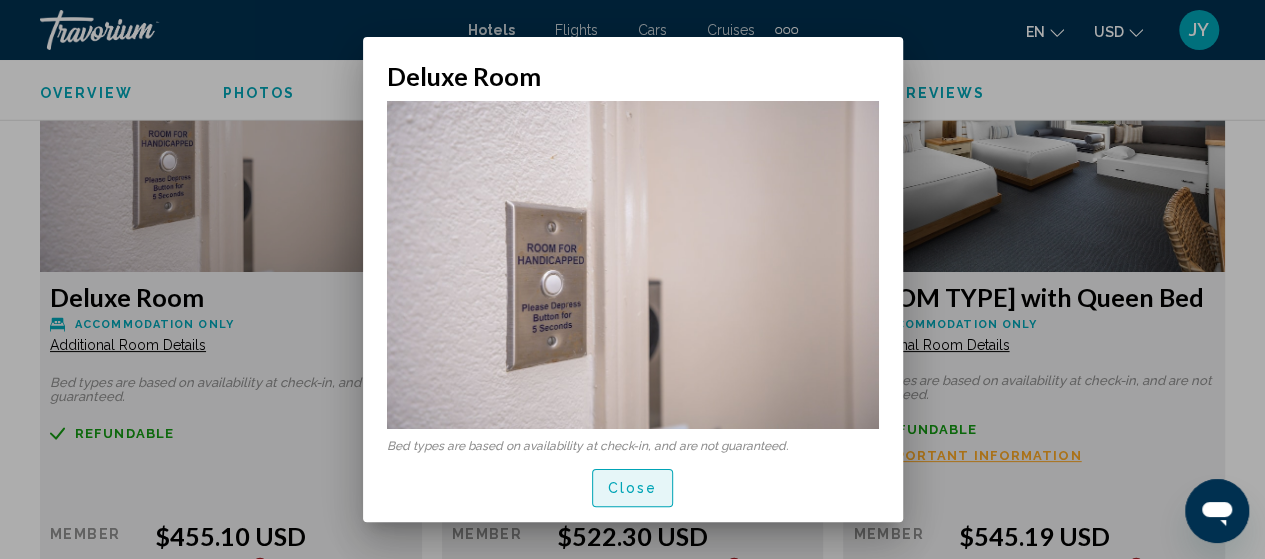 click on "Close" at bounding box center (633, 489) 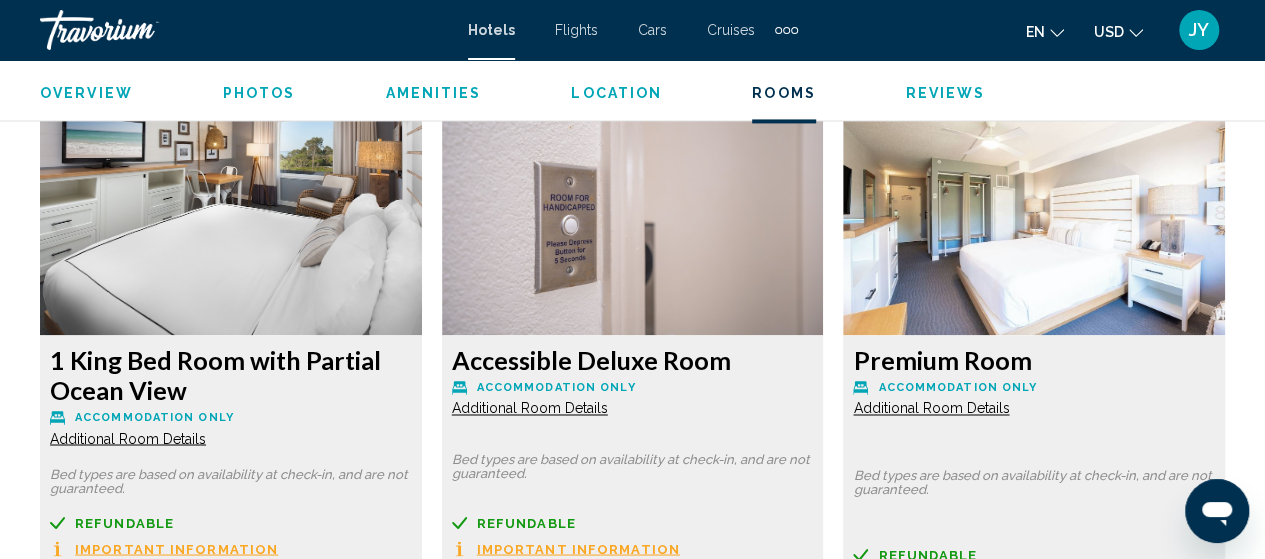 scroll, scrollTop: 5232, scrollLeft: 0, axis: vertical 